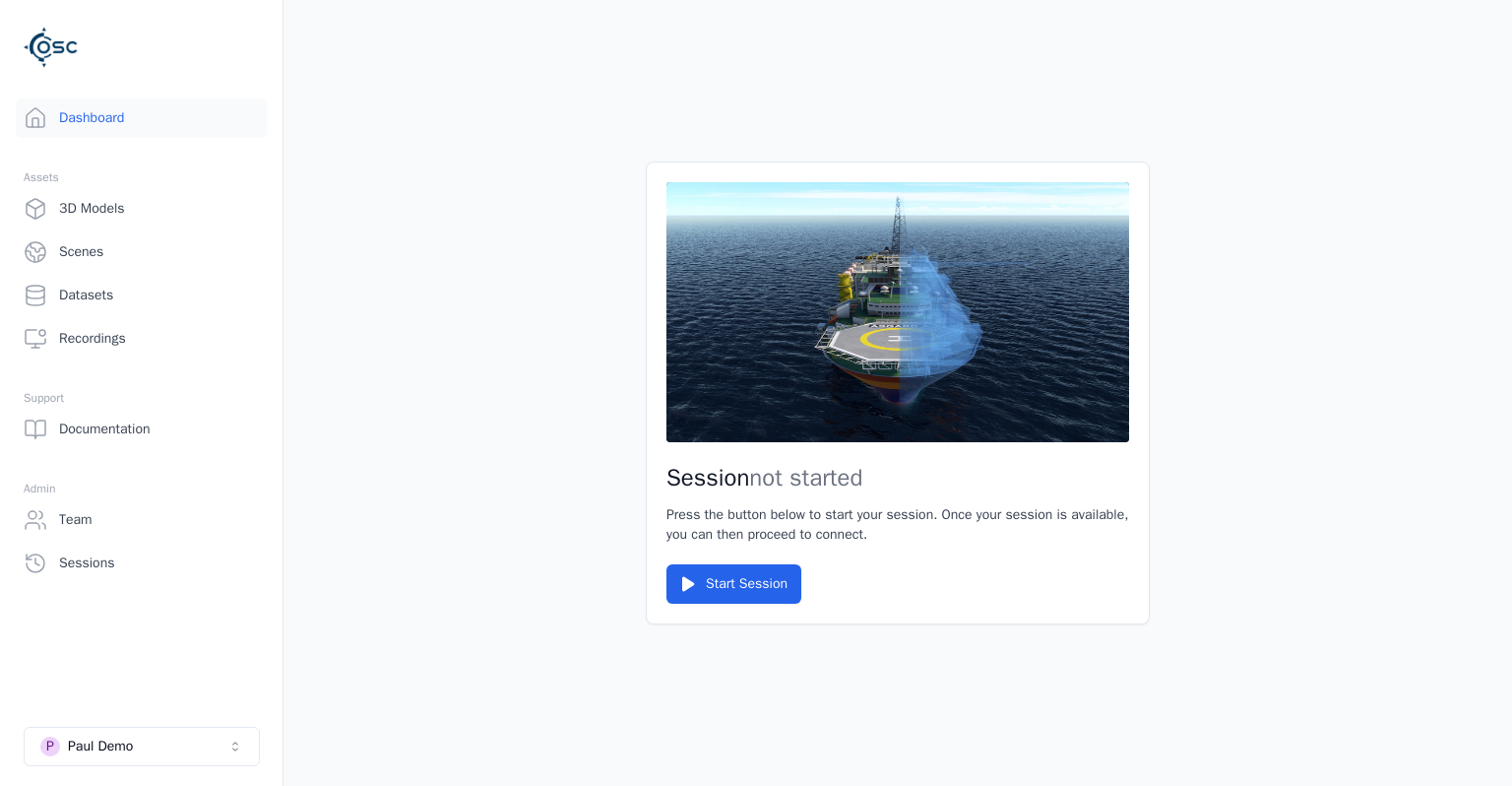 scroll, scrollTop: 0, scrollLeft: 0, axis: both 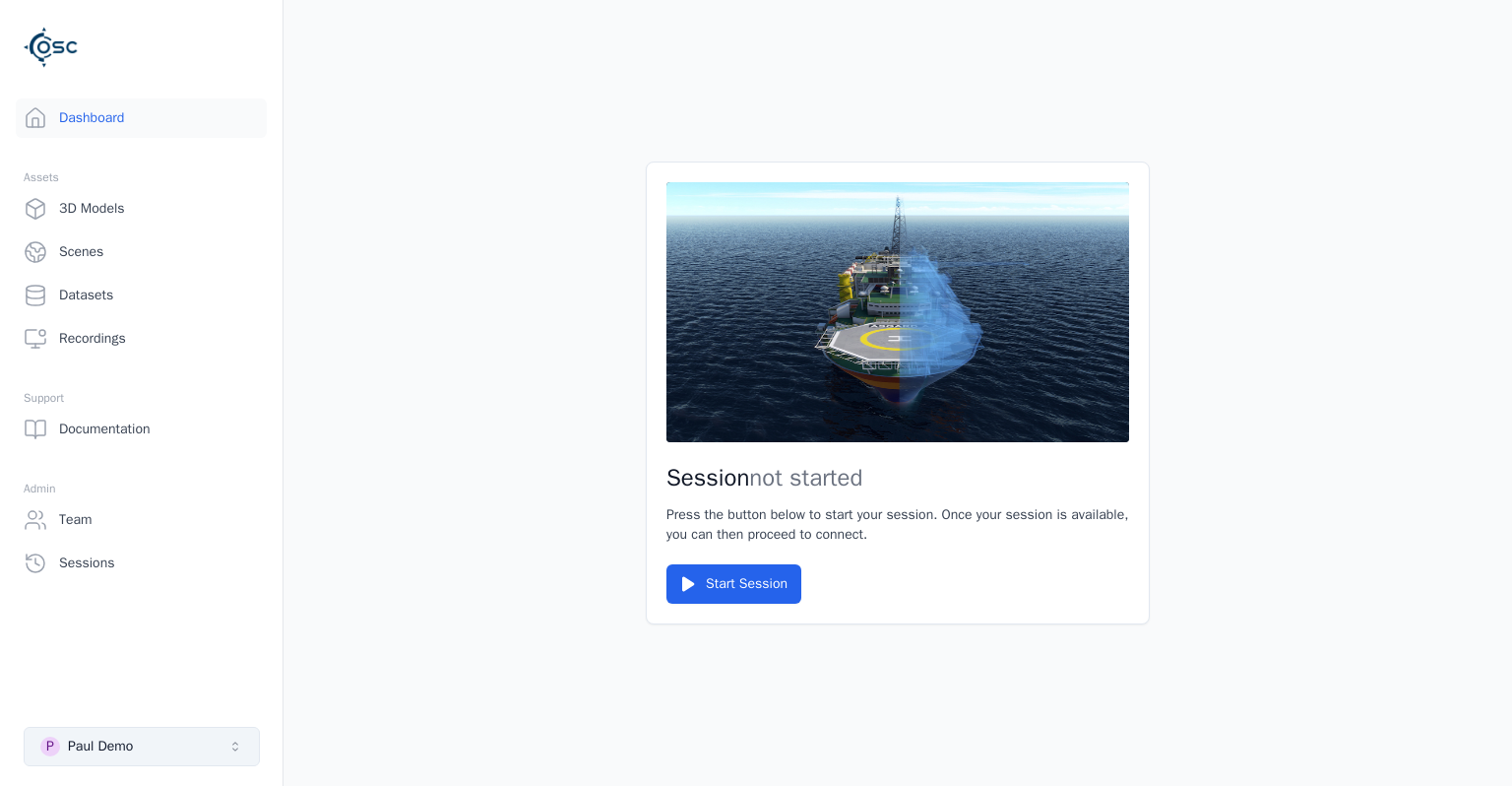 click on "P Paul Demo" at bounding box center (142, 747) 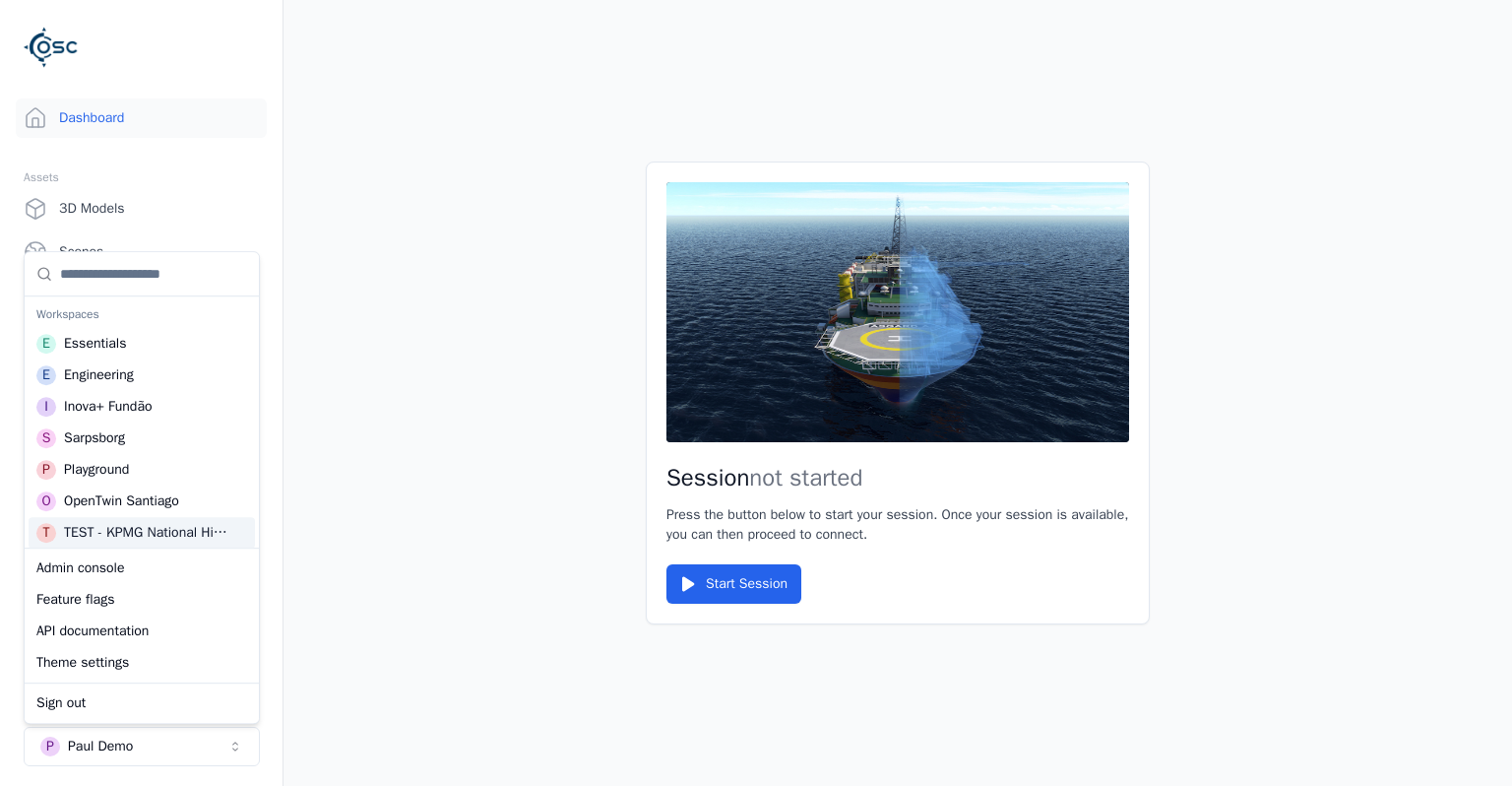 click on "OpenTwin Santiago" at bounding box center (121, 501) 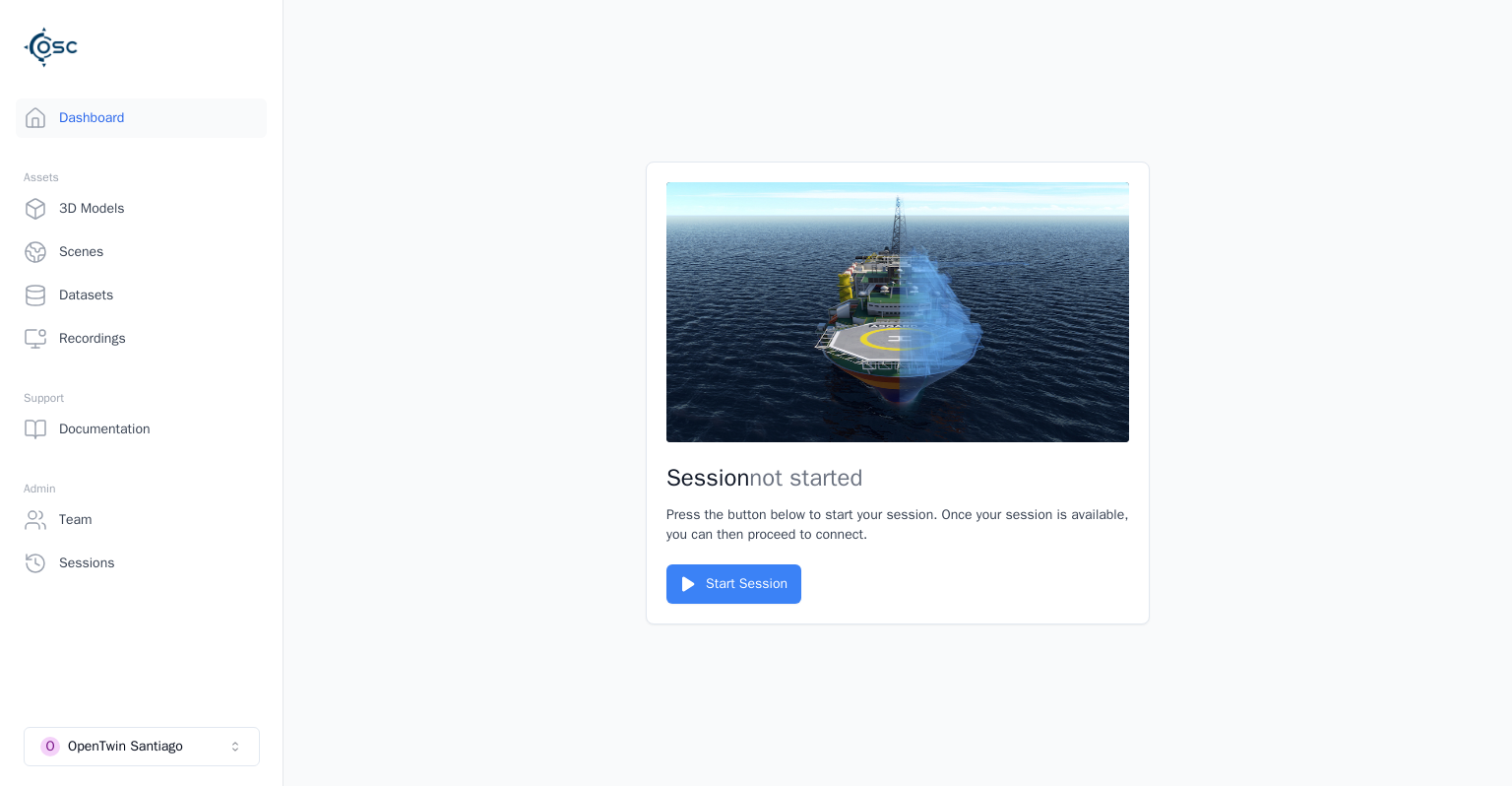 click on "Start Session" at bounding box center [733, 584] 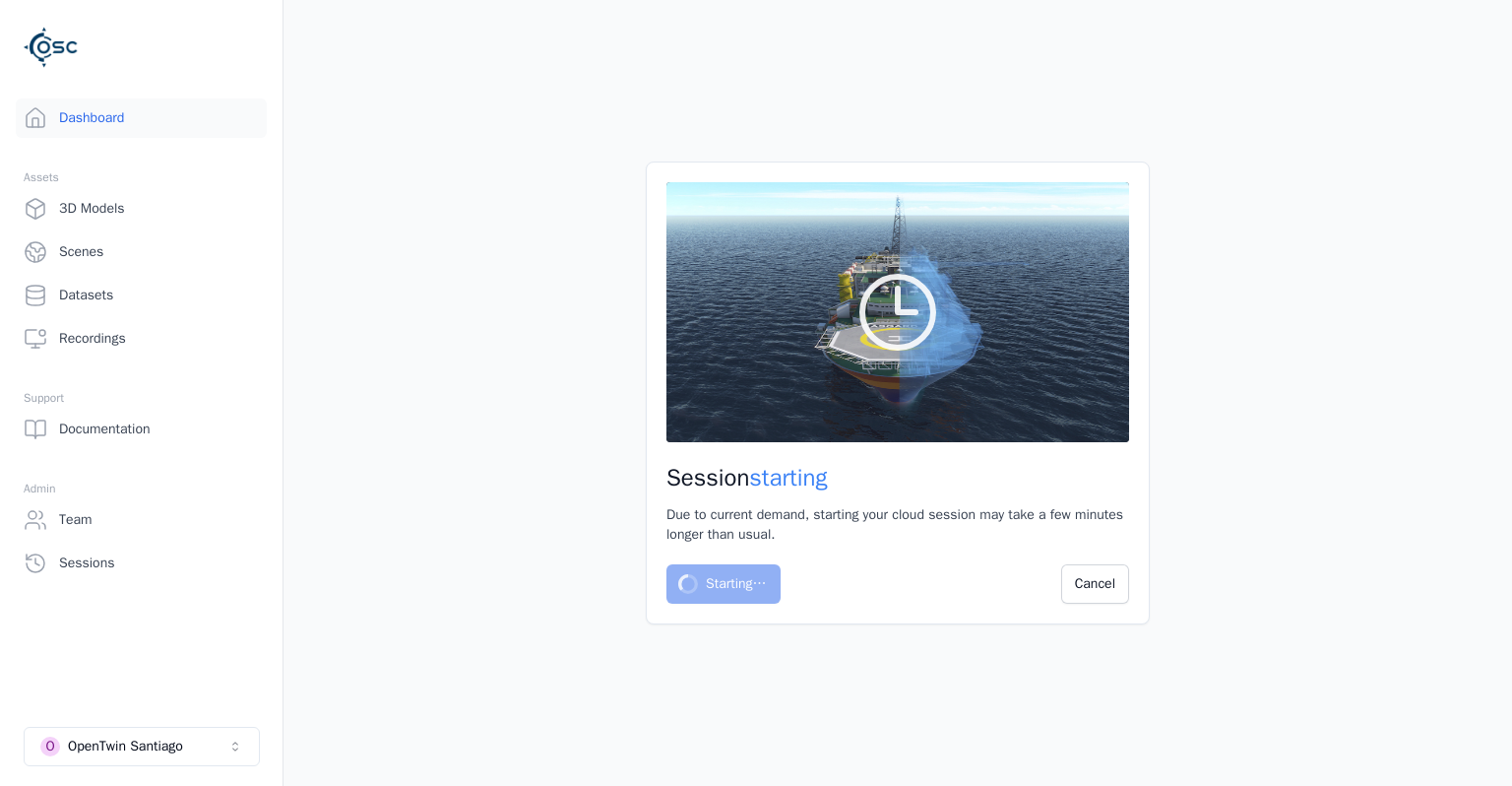 click on "Session  starting Due to current demand, starting your cloud session may take a few minutes longer than usual. Starting… Cancel" at bounding box center [898, 393] 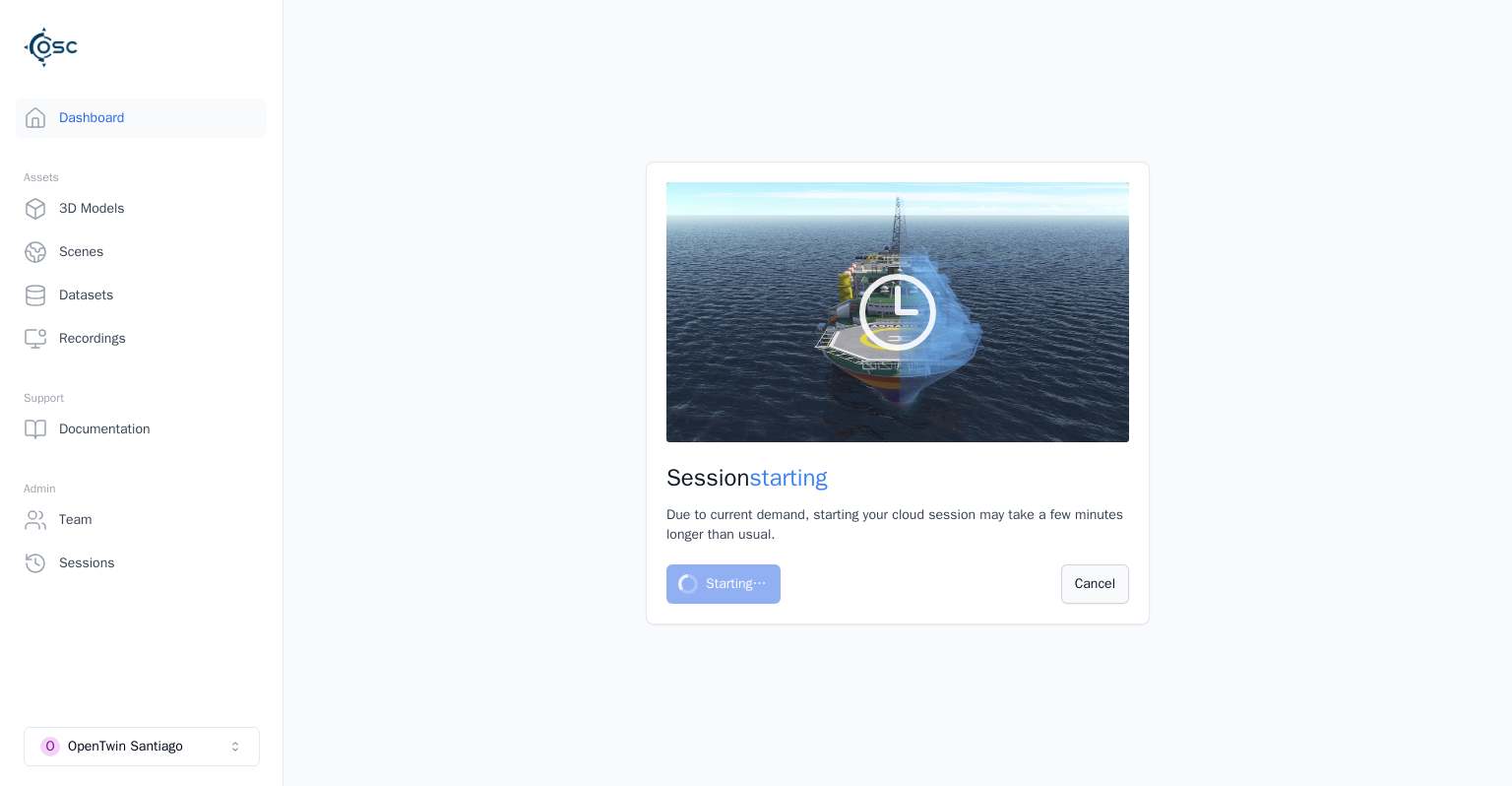 click on "Cancel" at bounding box center [1095, 584] 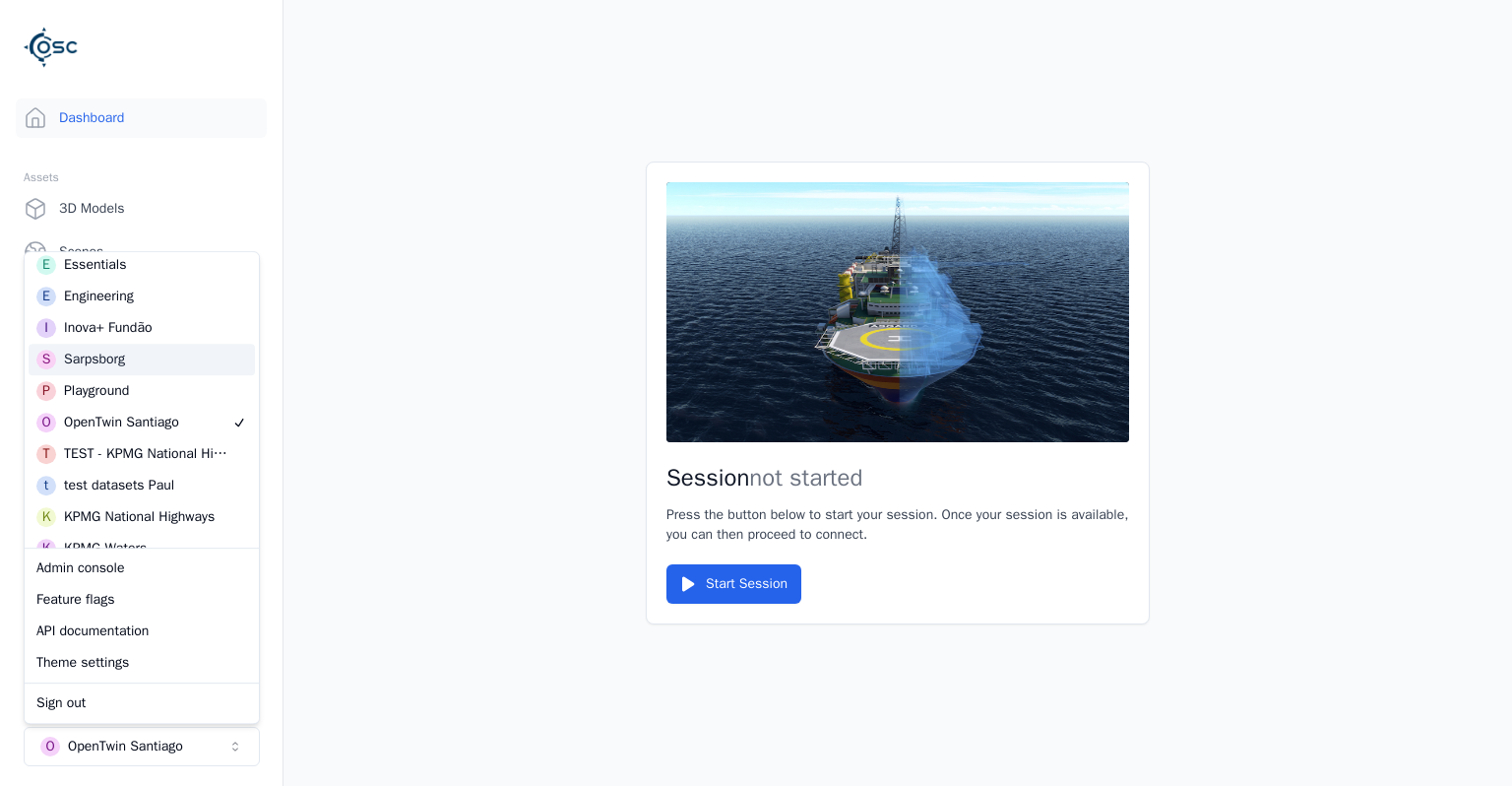 scroll, scrollTop: 127, scrollLeft: 0, axis: vertical 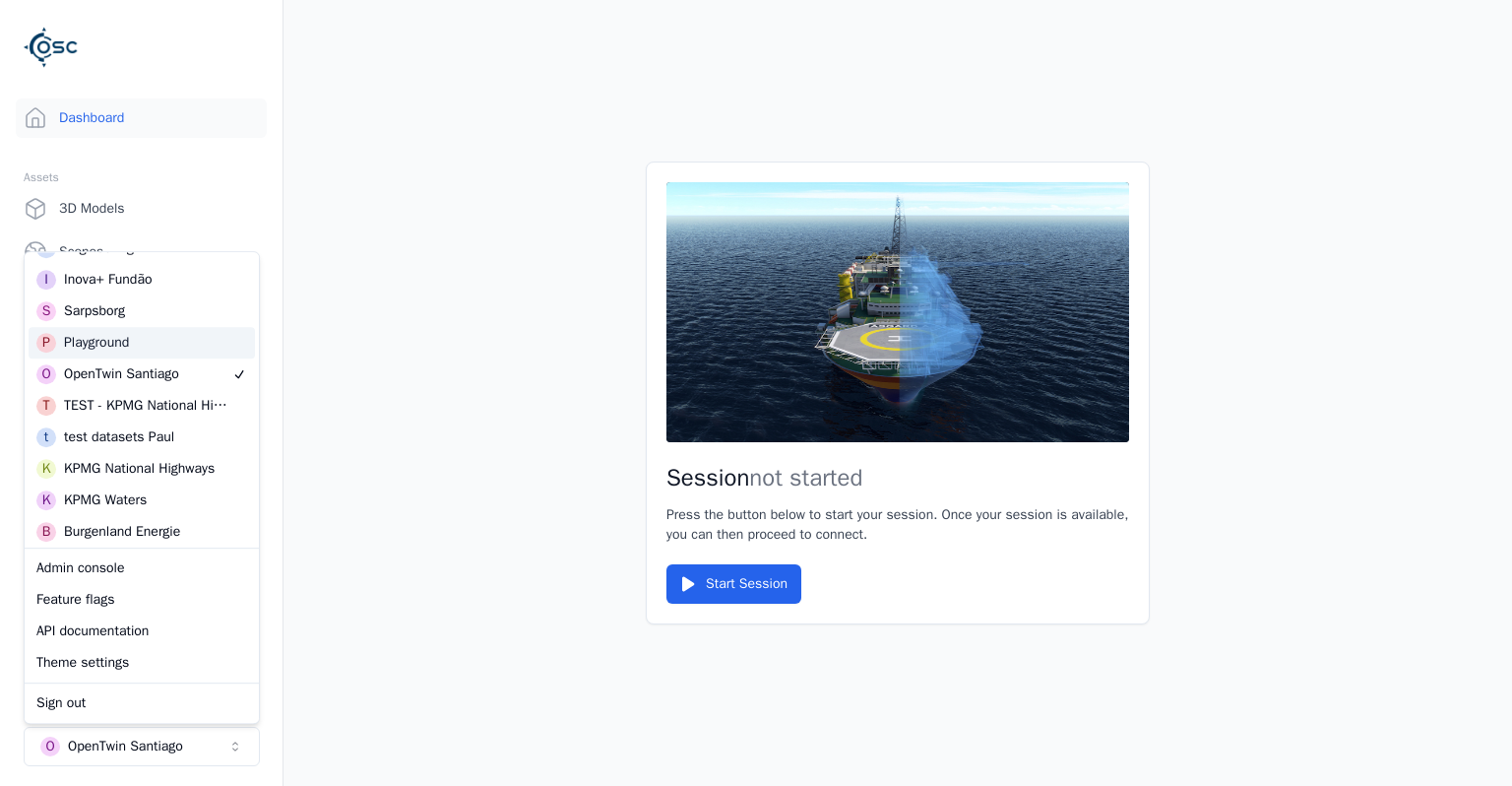 click on "P Playground" at bounding box center (142, 343) 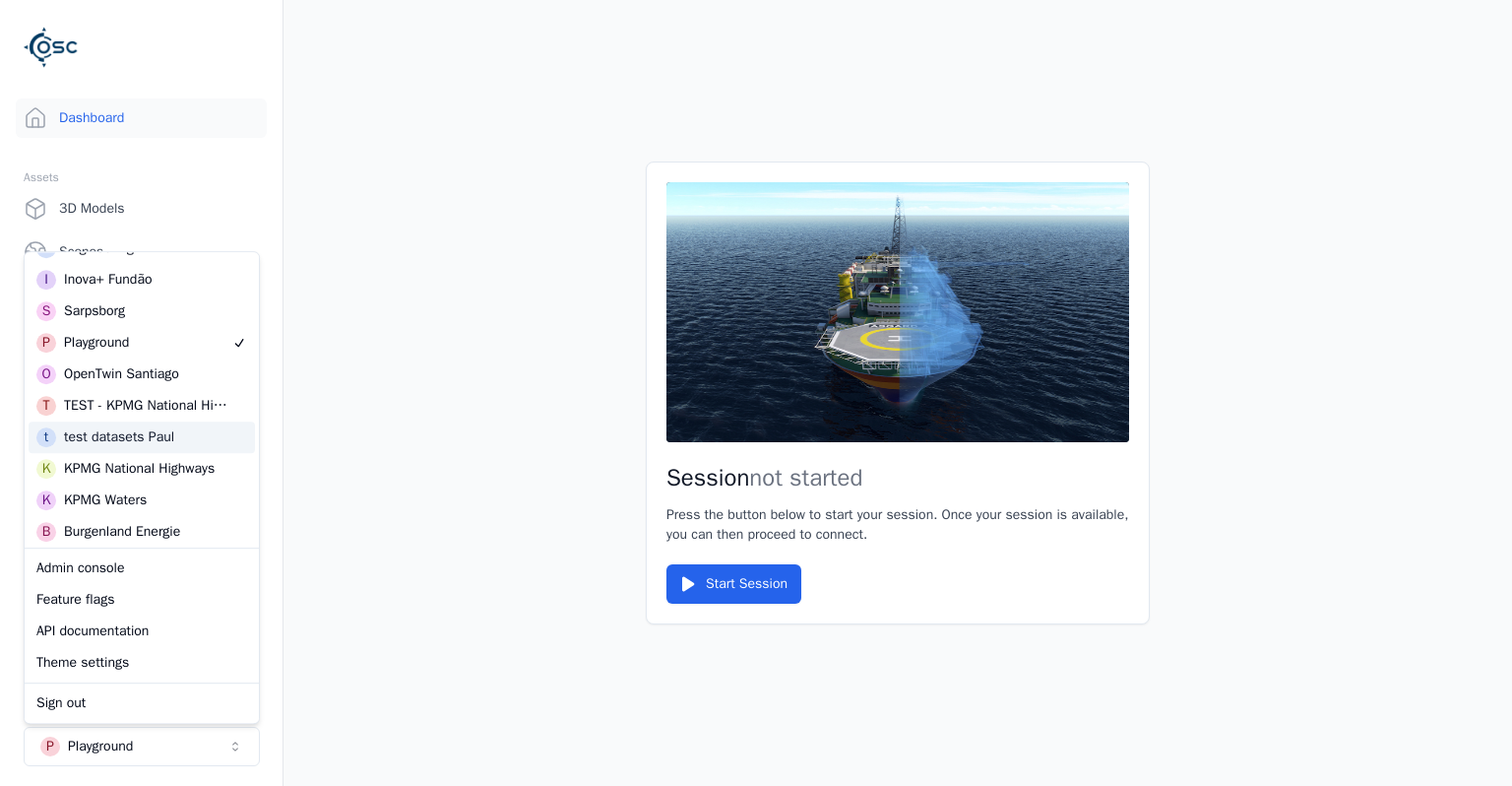 click on "Session  not started Press the button below to start your session. Once your session is available, you can then proceed to connect. Start Session" at bounding box center (898, 393) 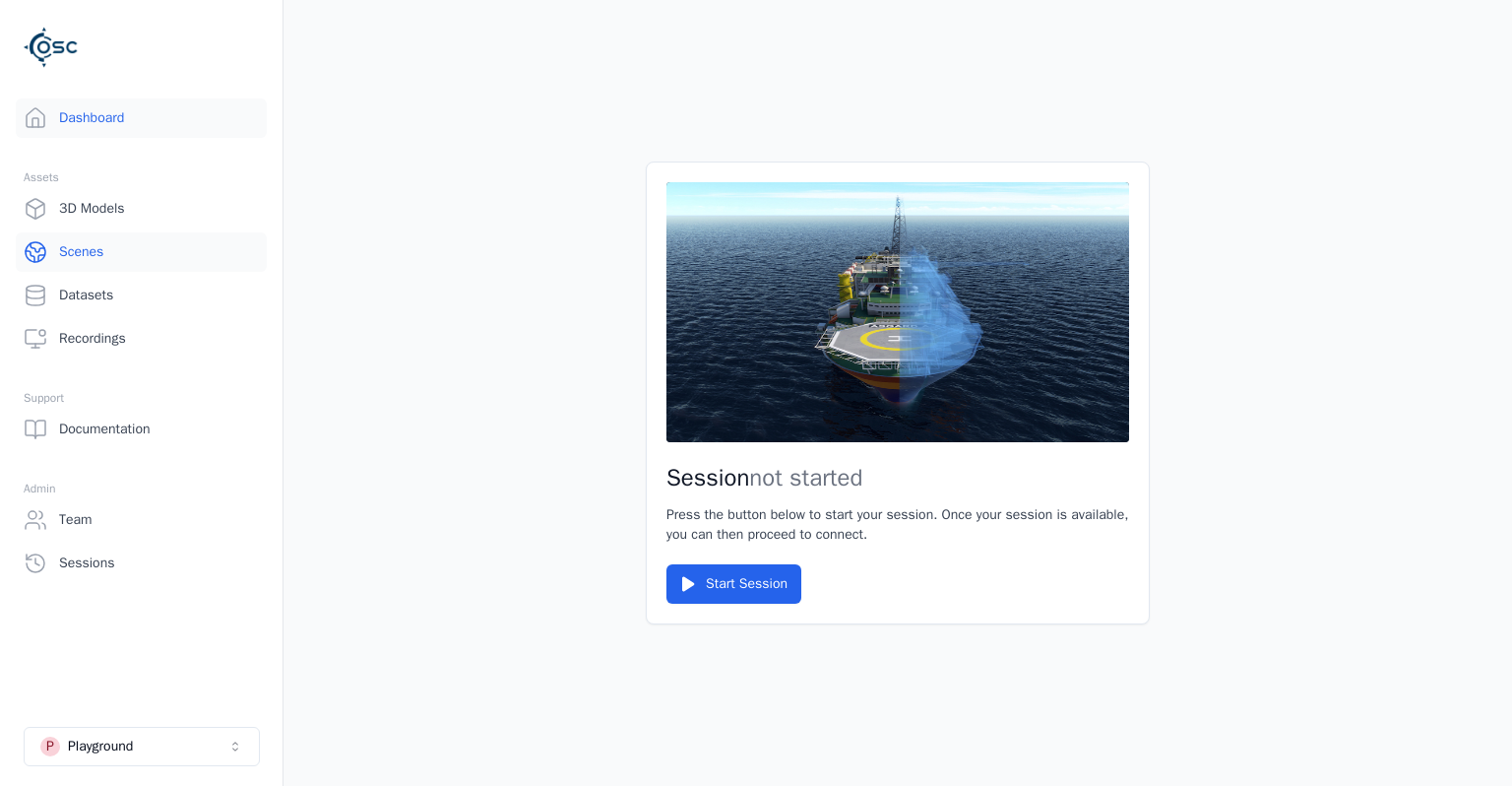 click on "Scenes" at bounding box center [141, 252] 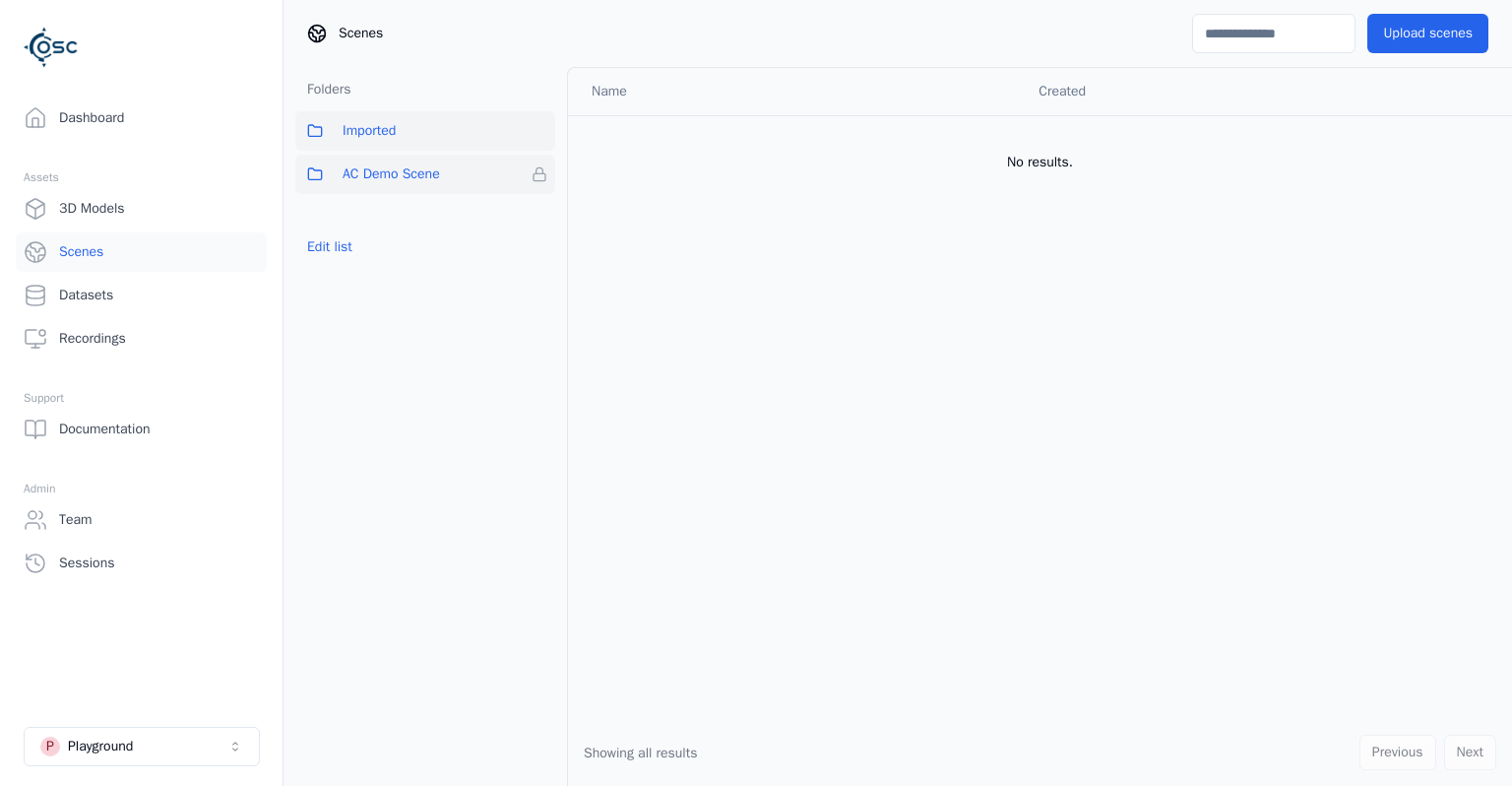 click on "AC Demo Scene" at bounding box center (391, 174) 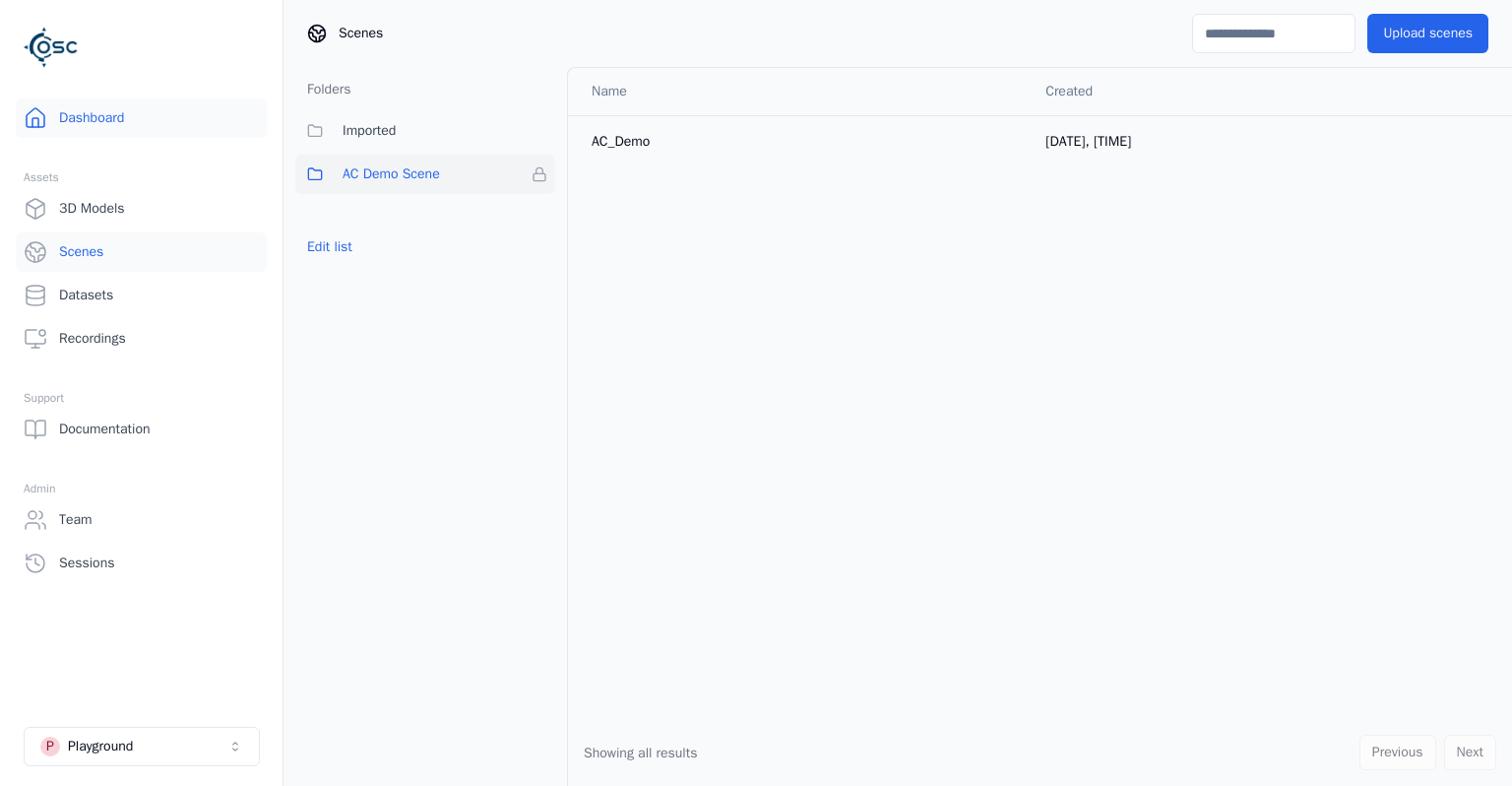 click on "Dashboard" at bounding box center (141, 118) 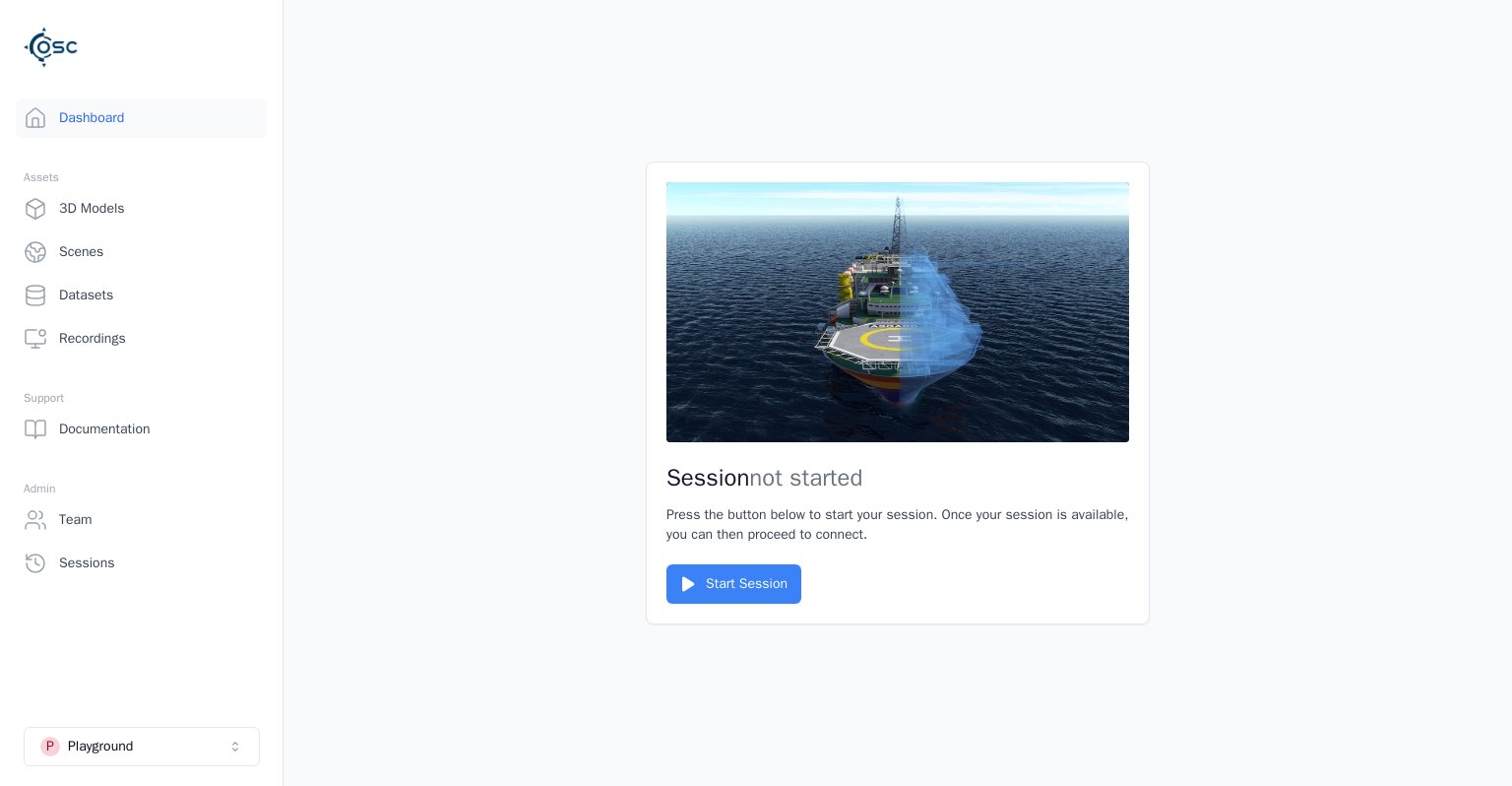 click on "Start Session" at bounding box center (733, 584) 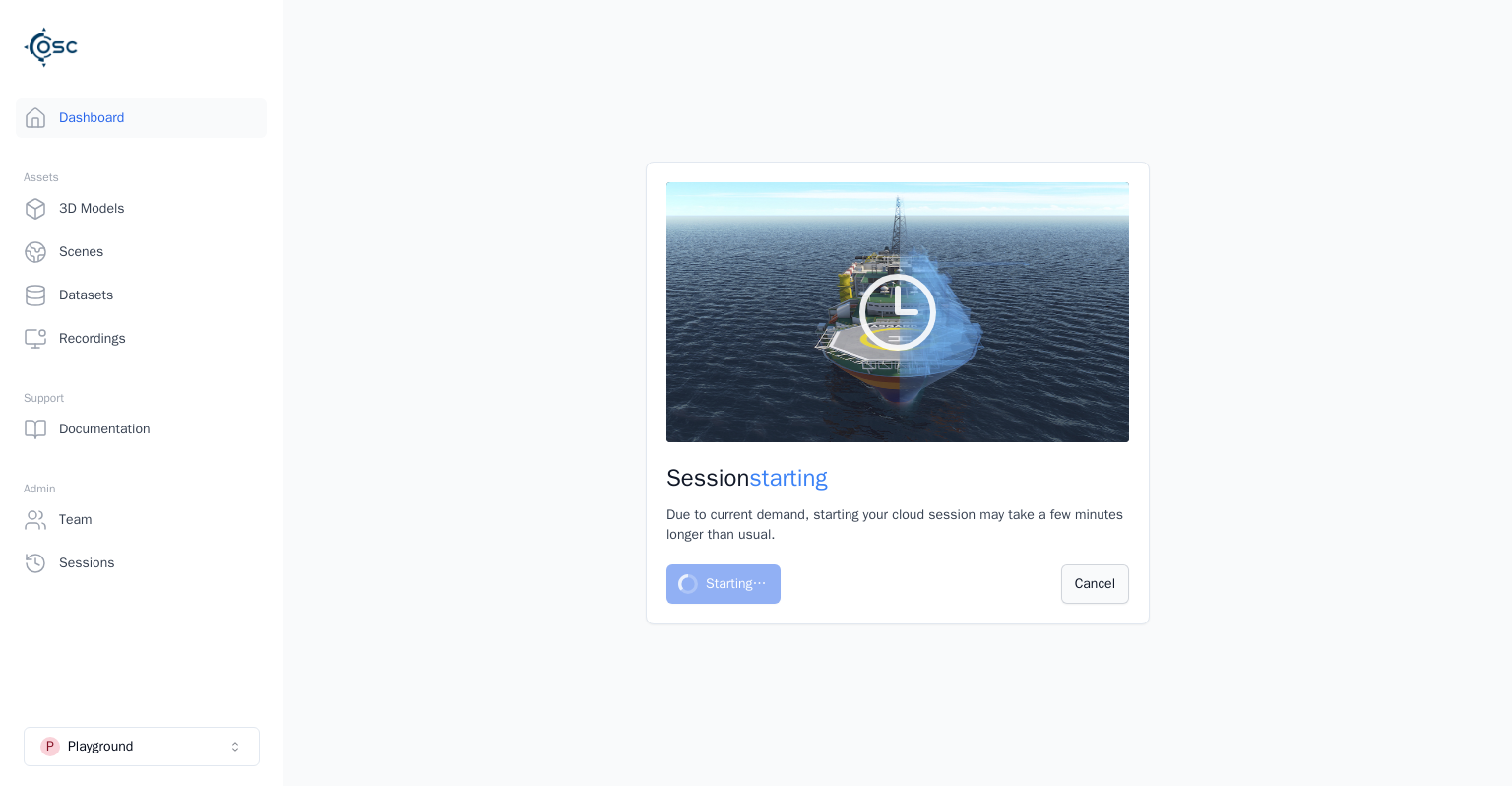 click on "Cancel" at bounding box center [1095, 584] 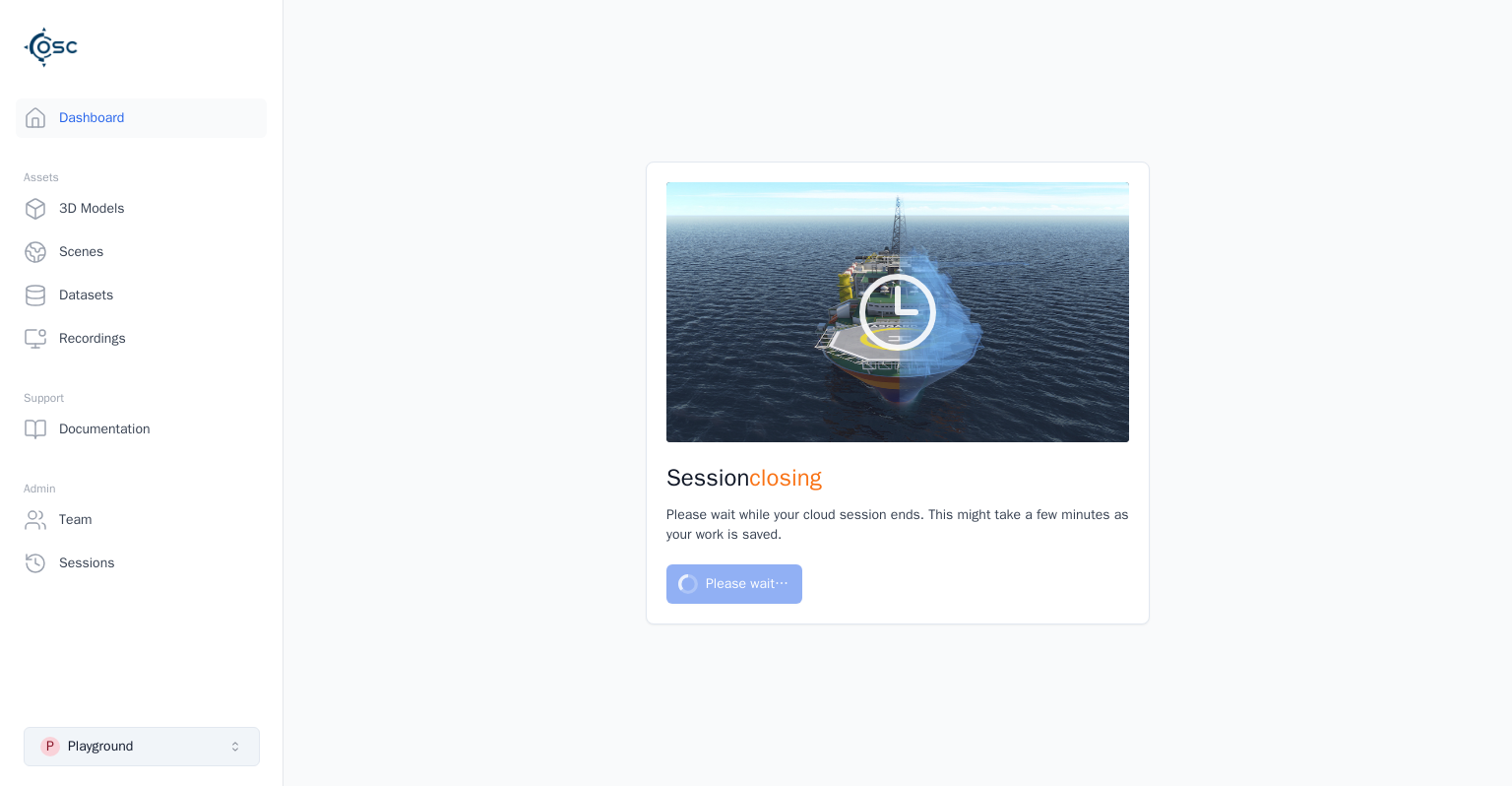 click on "P Playground" at bounding box center [142, 747] 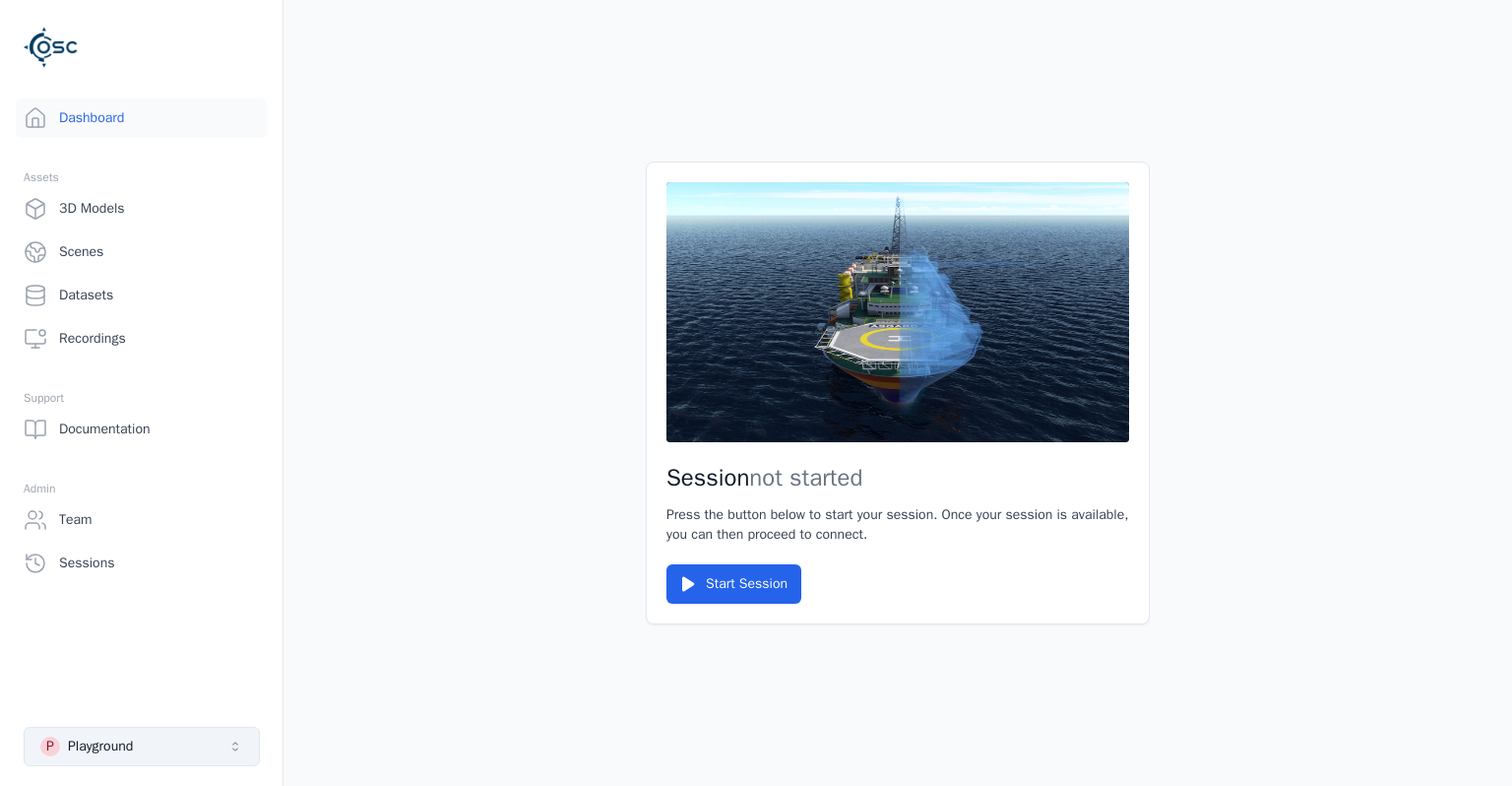 click on "P Playground" at bounding box center [142, 747] 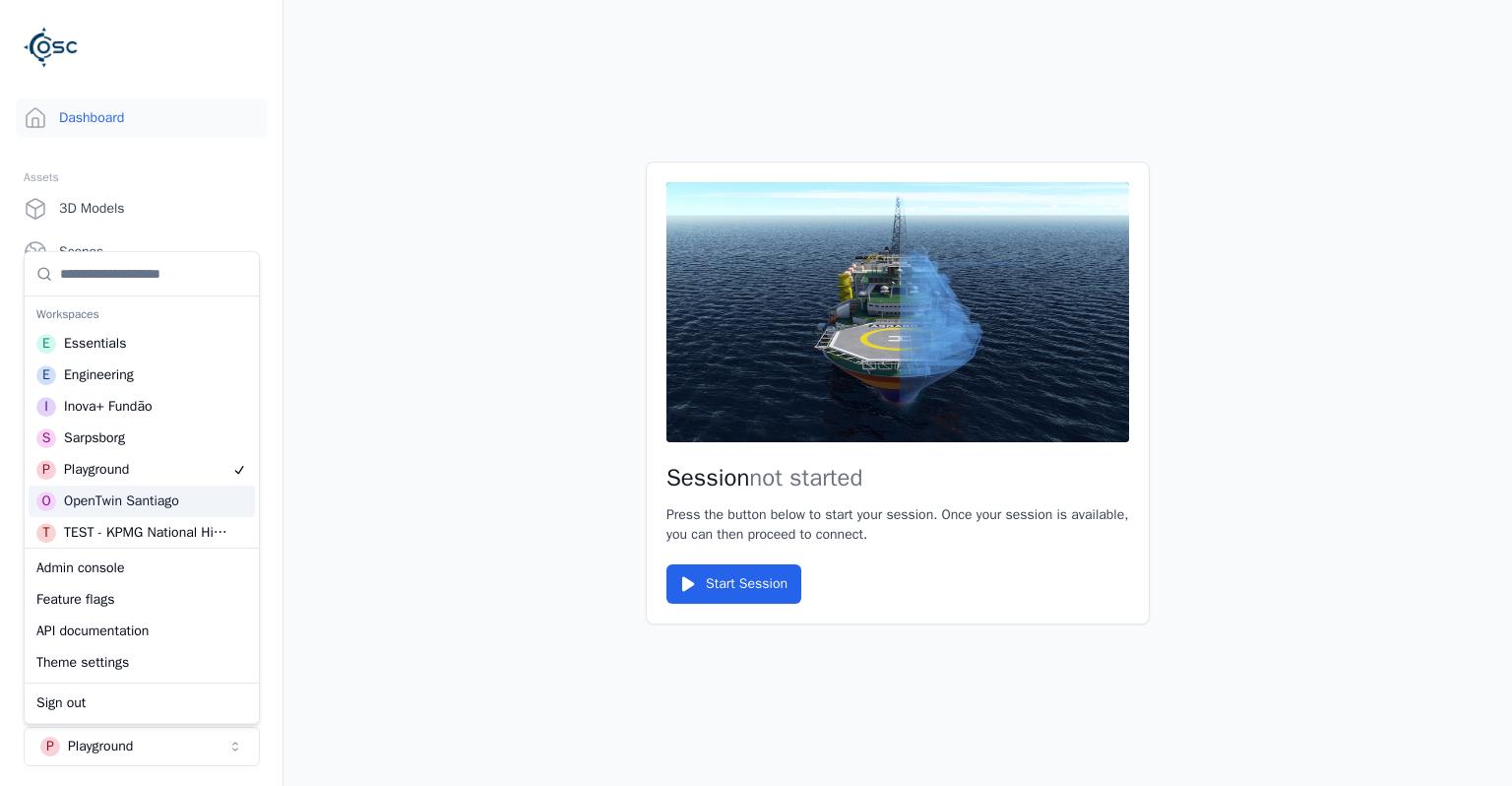 click on "OpenTwin Santiago" at bounding box center (121, 501) 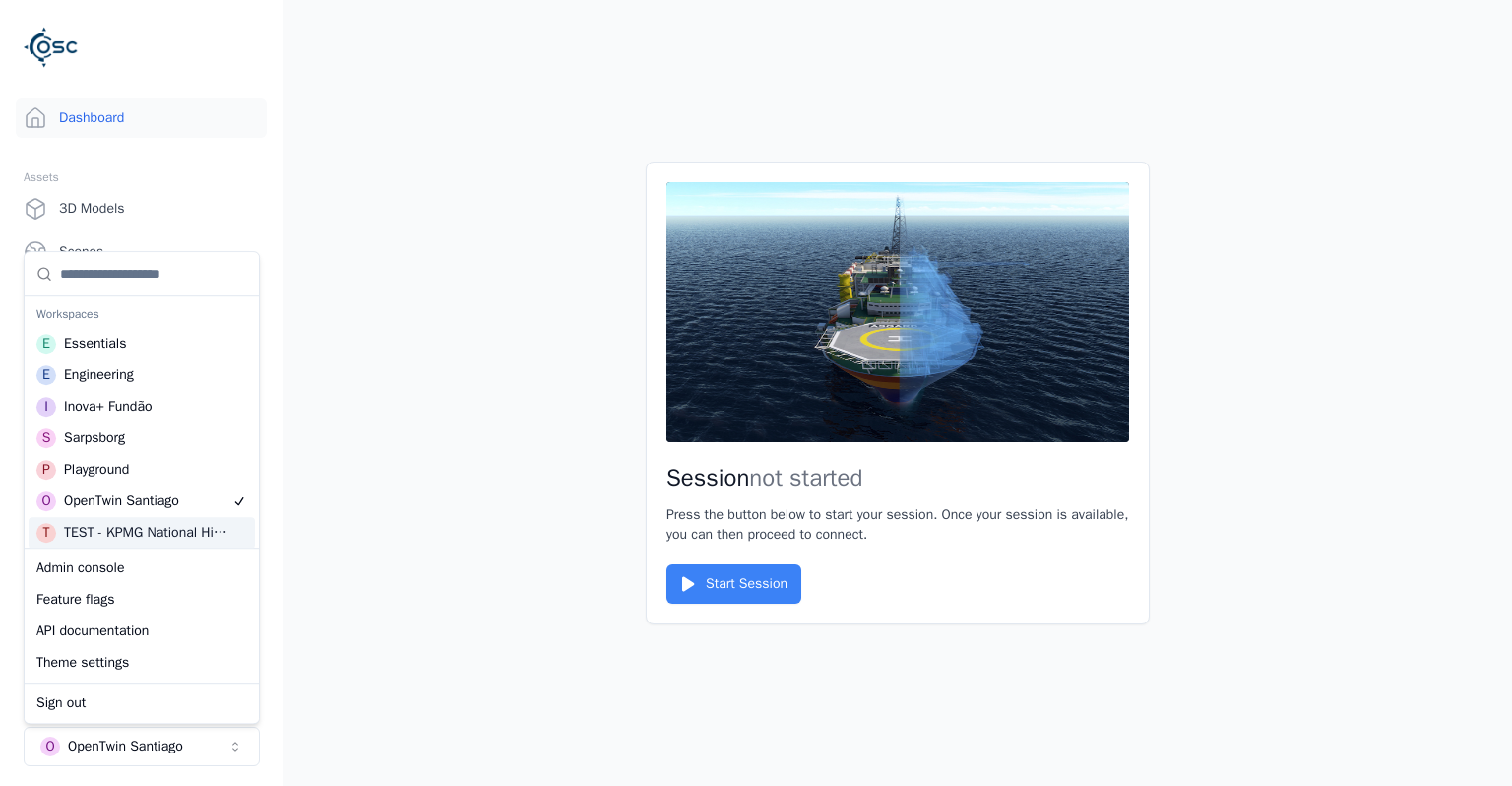 click on "Start Session" at bounding box center (733, 584) 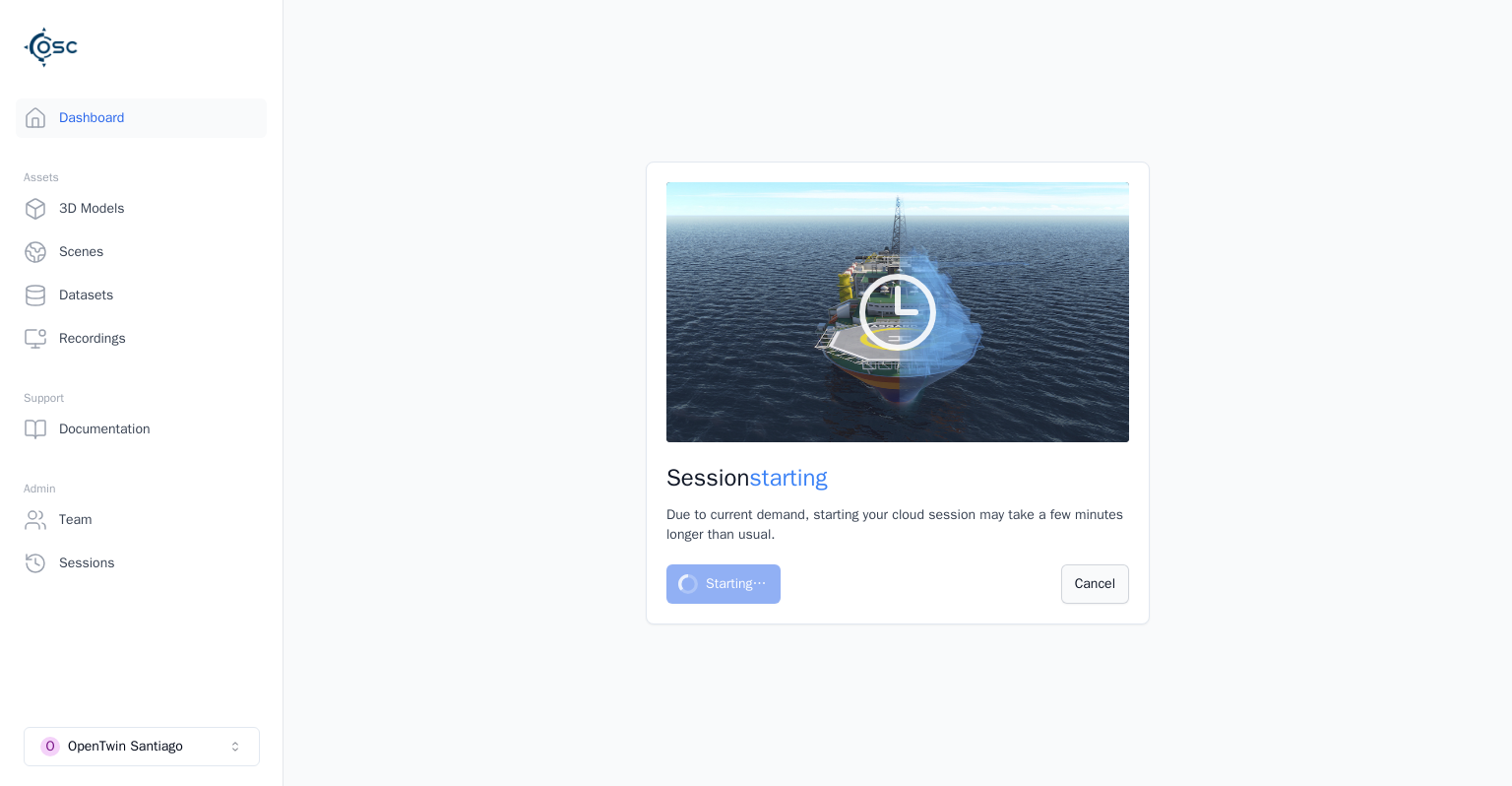click on "Cancel" at bounding box center [1095, 584] 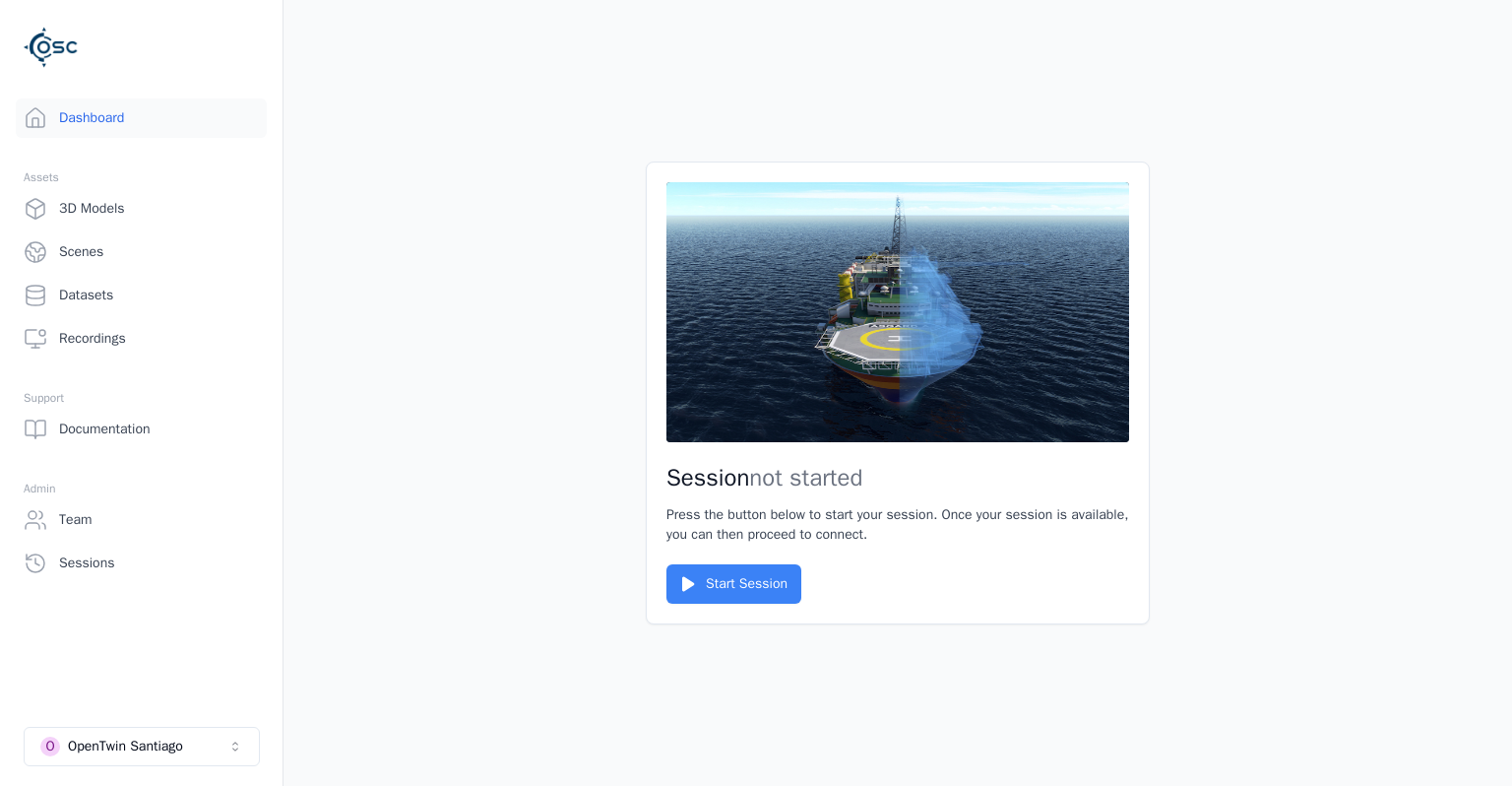 click on "Start Session" at bounding box center [733, 584] 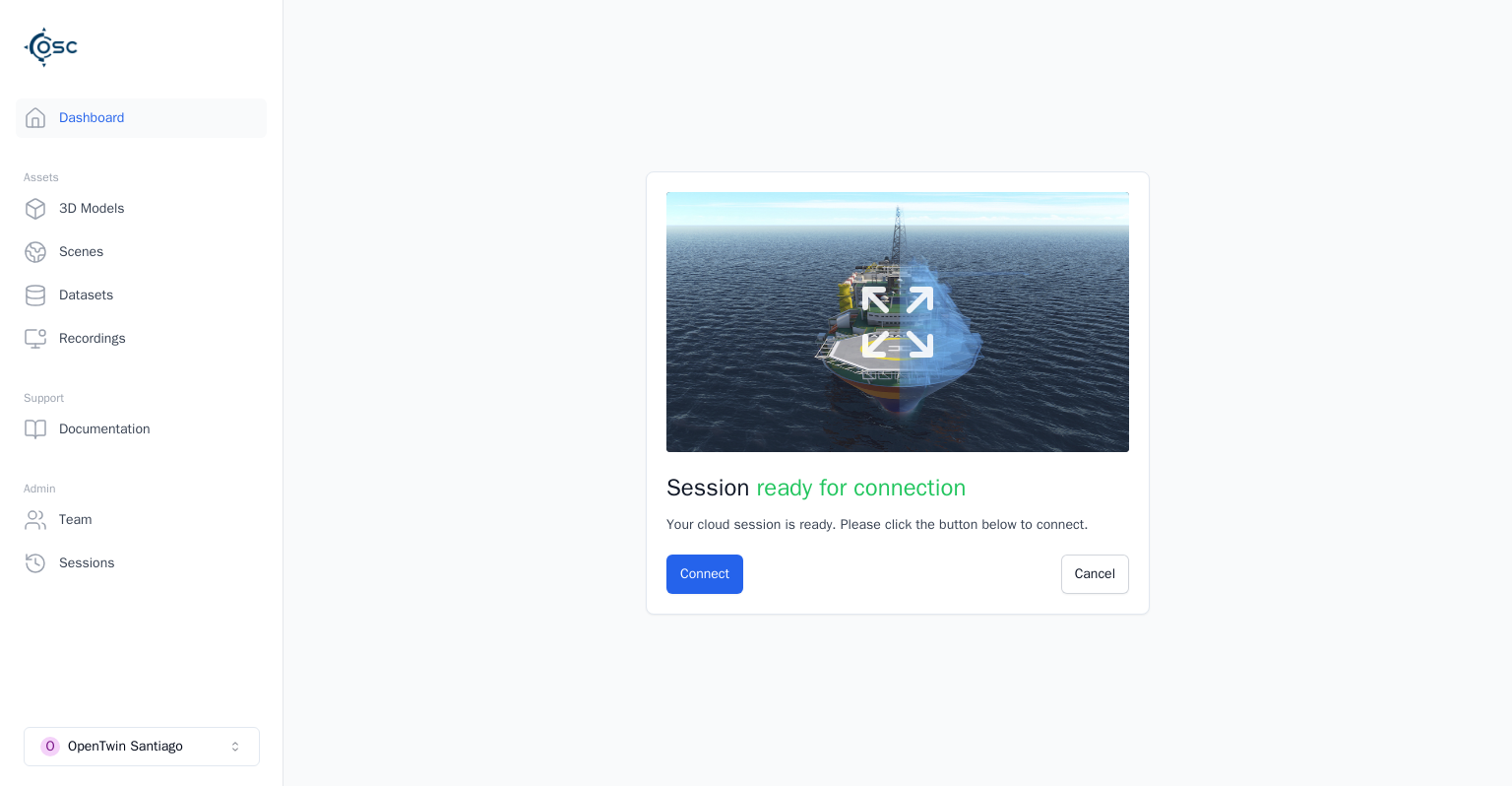 click at bounding box center (898, 322) 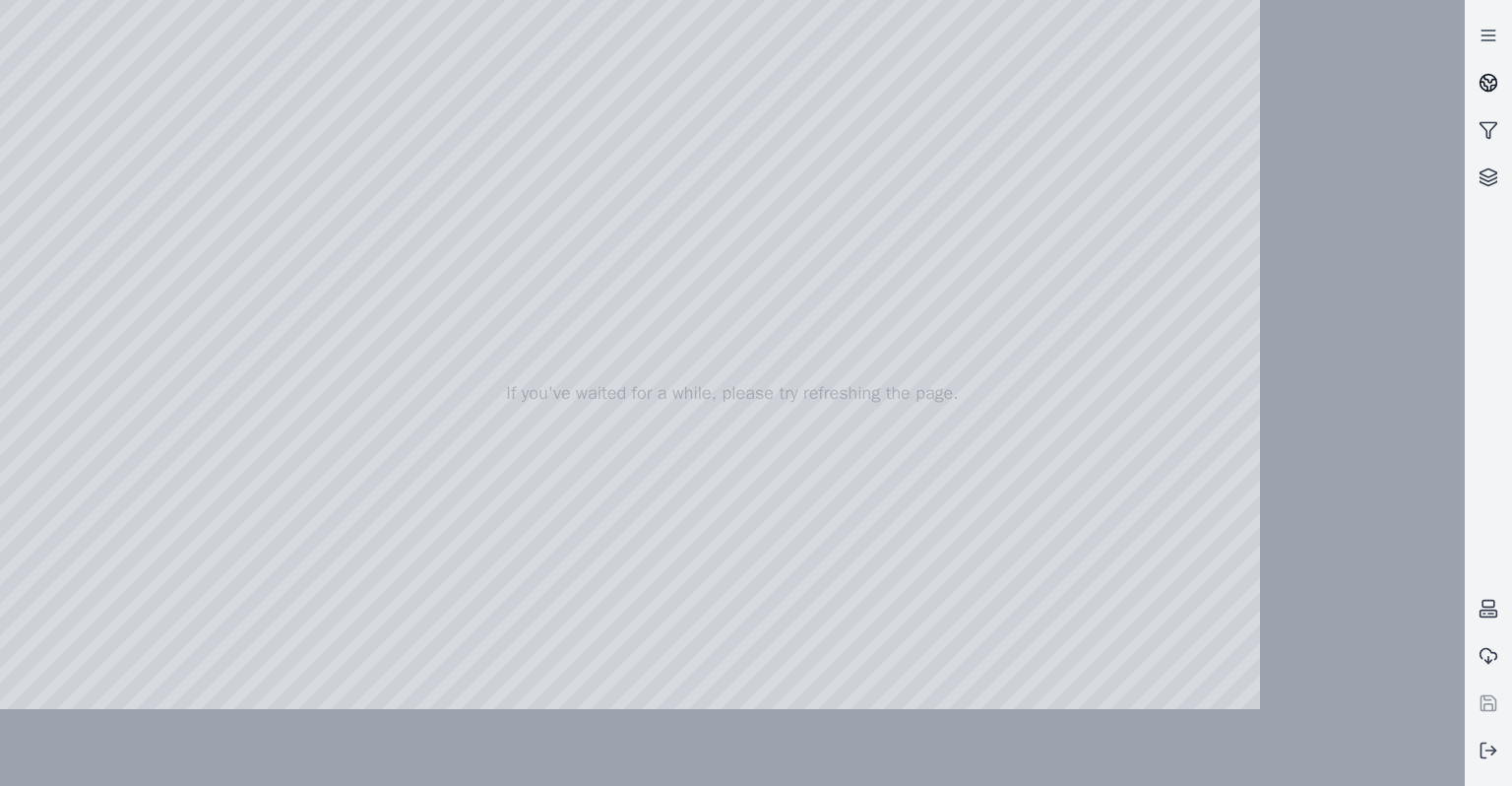 click 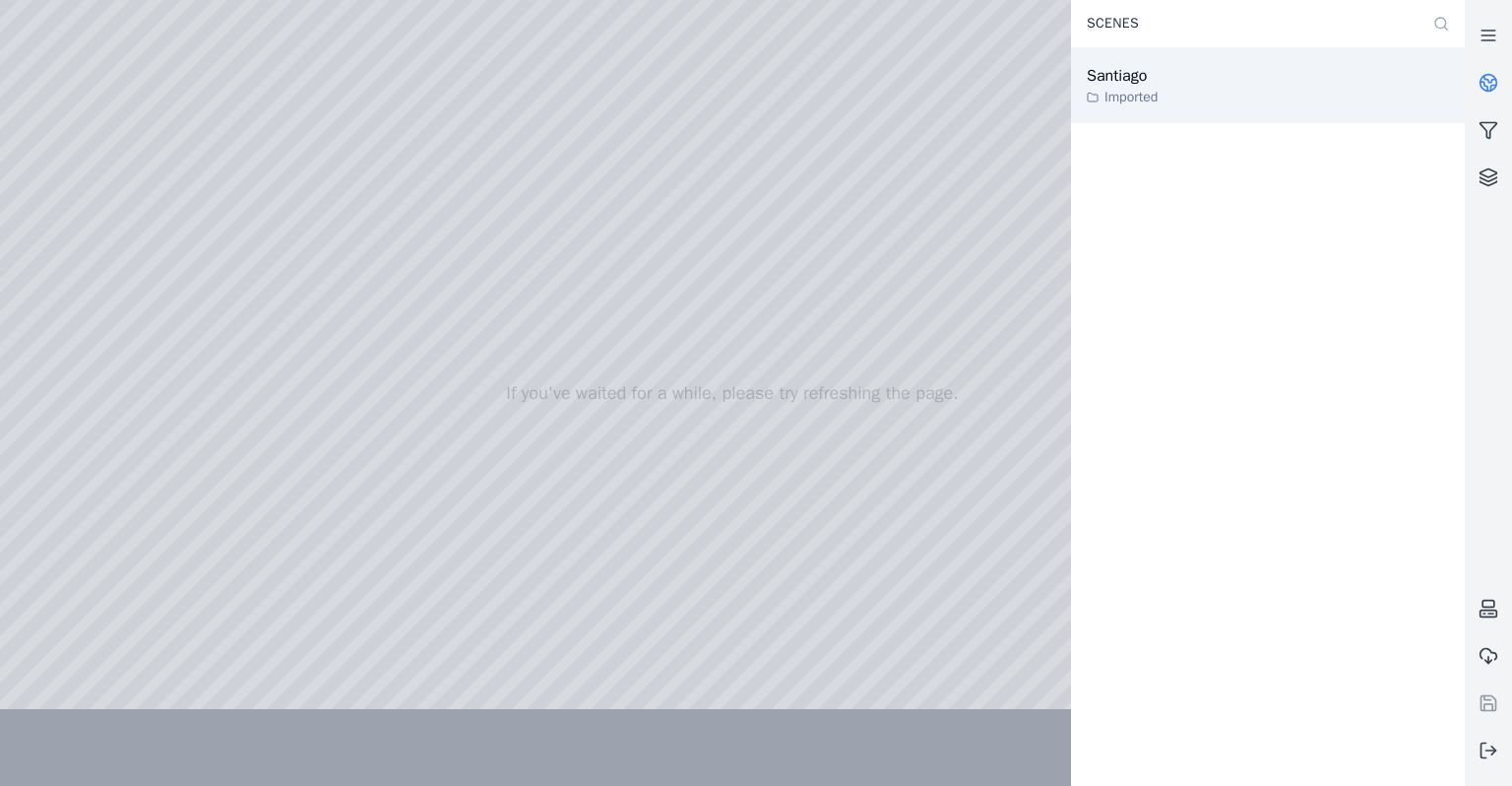 click on "Santiago Imported" at bounding box center [1268, 86] 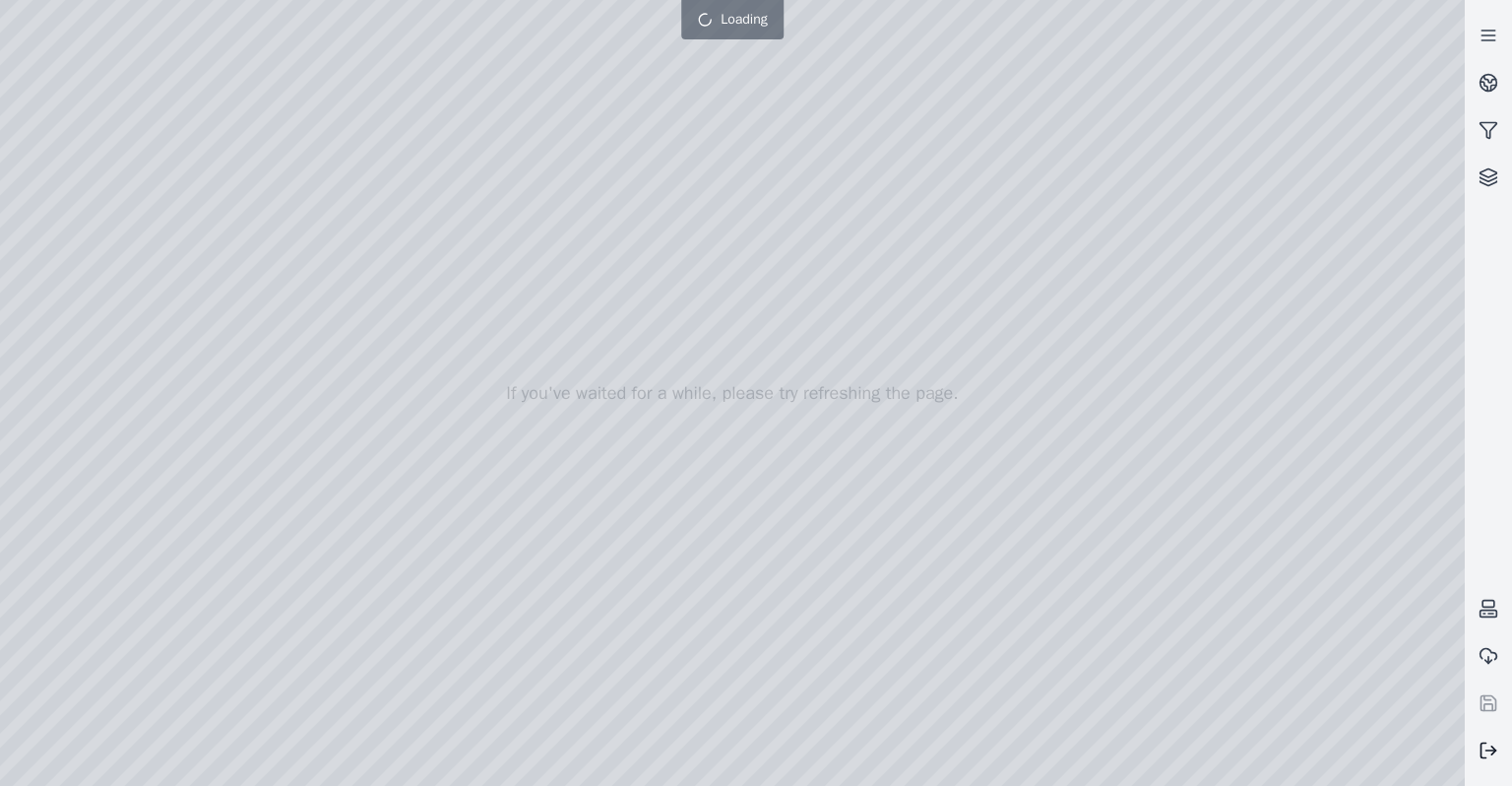 click at bounding box center (1488, 751) 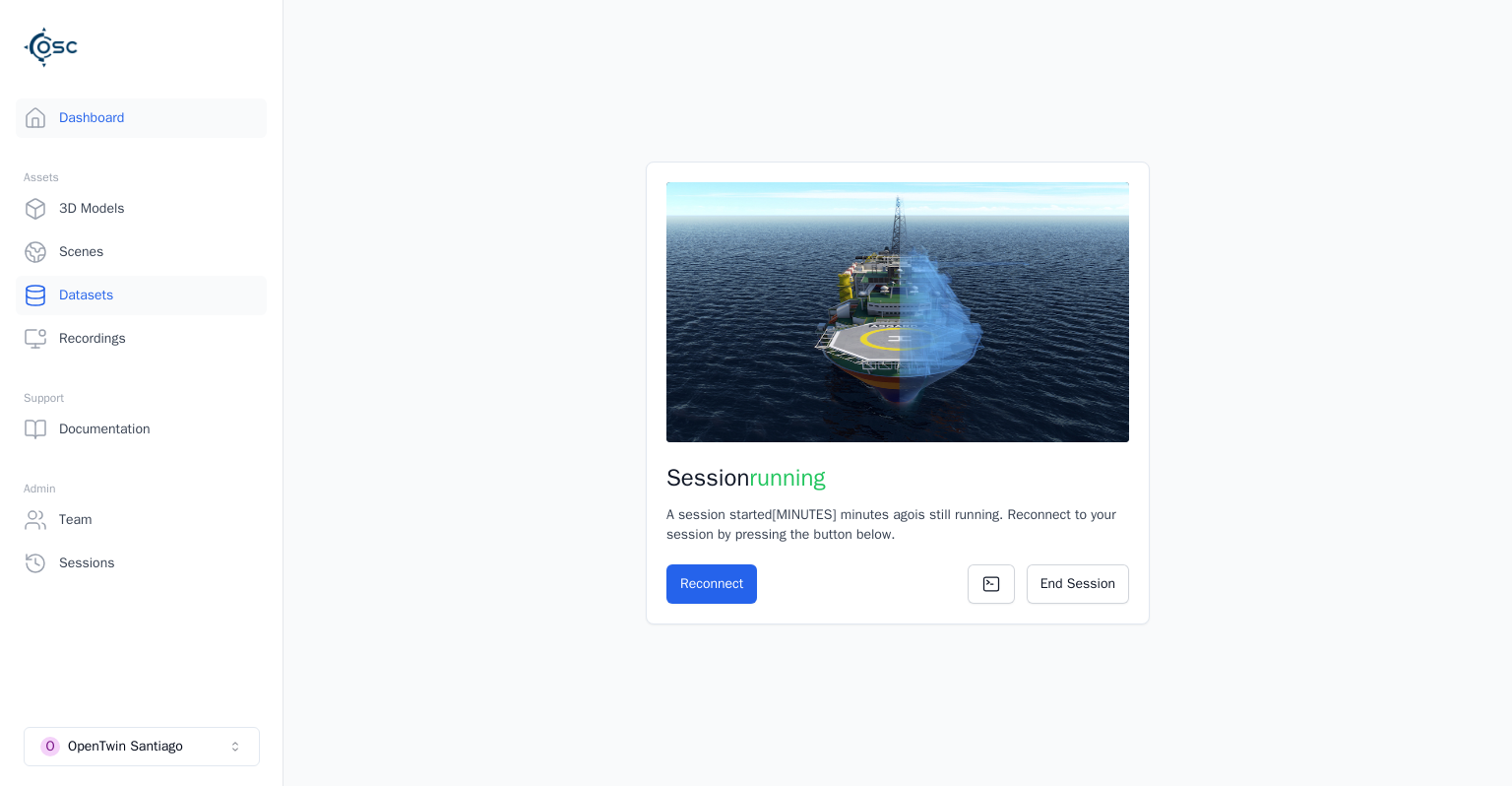 click on "Datasets" at bounding box center (141, 295) 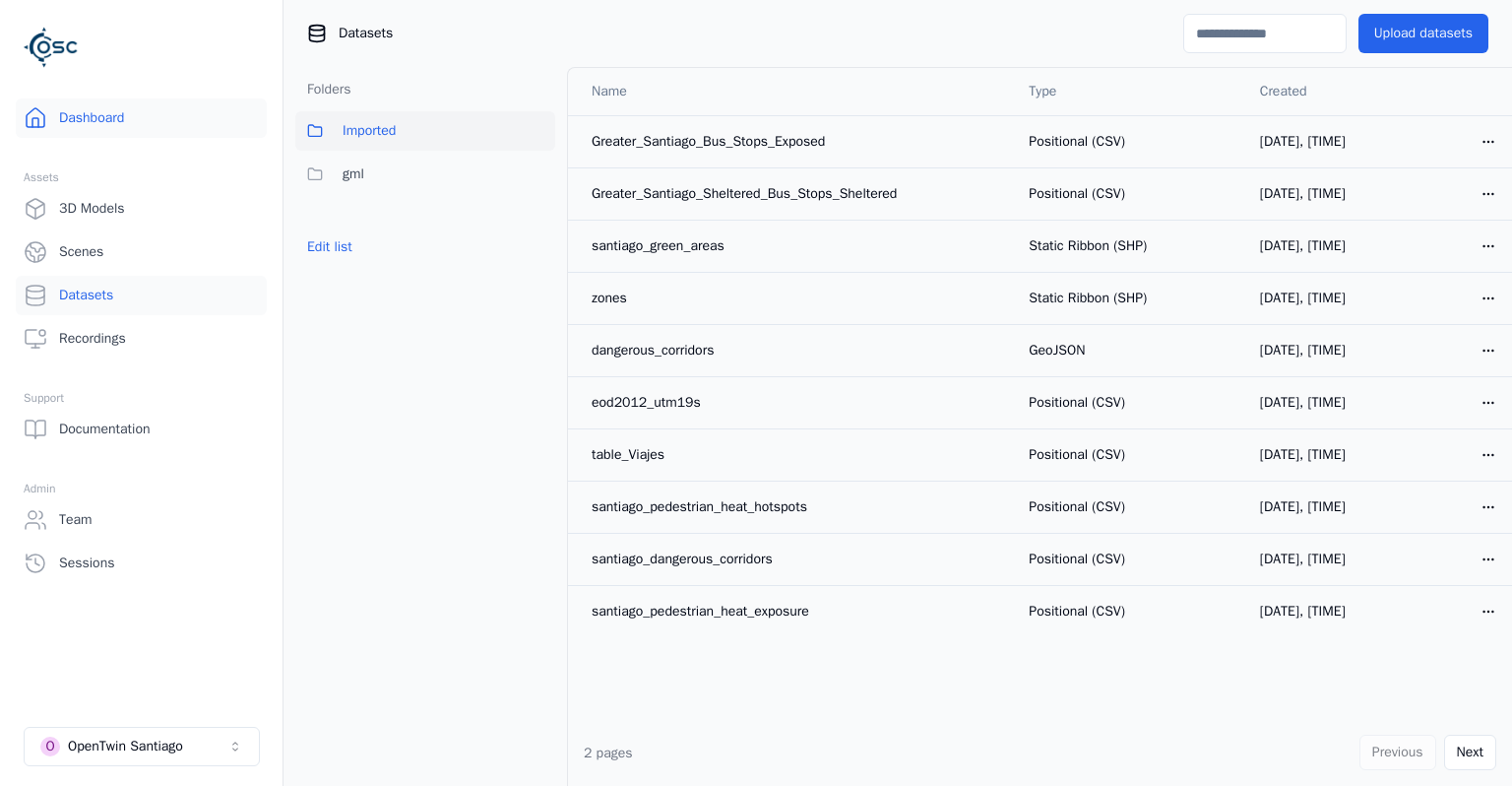 click on "Dashboard" at bounding box center (141, 118) 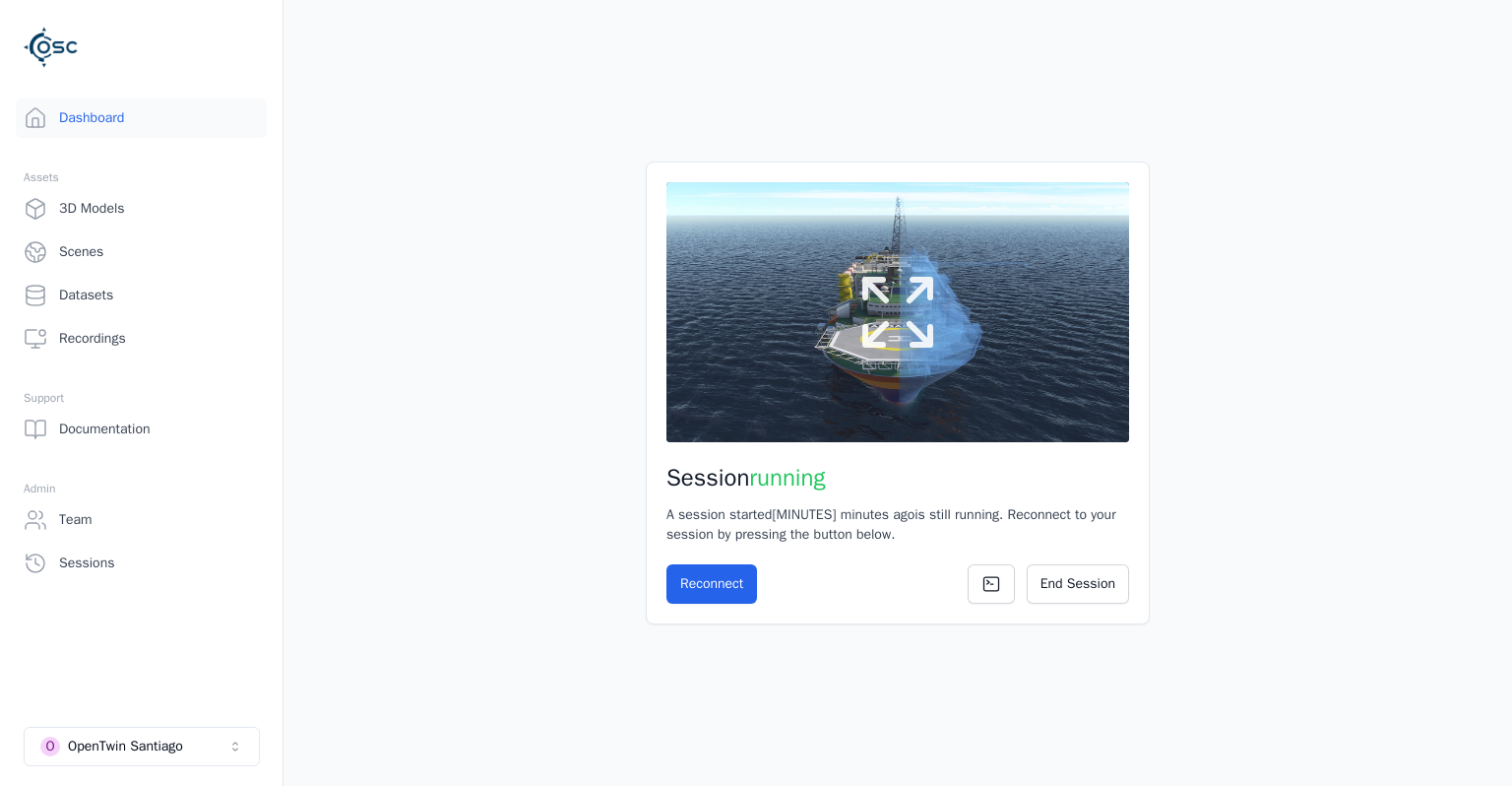 click at bounding box center [898, 312] 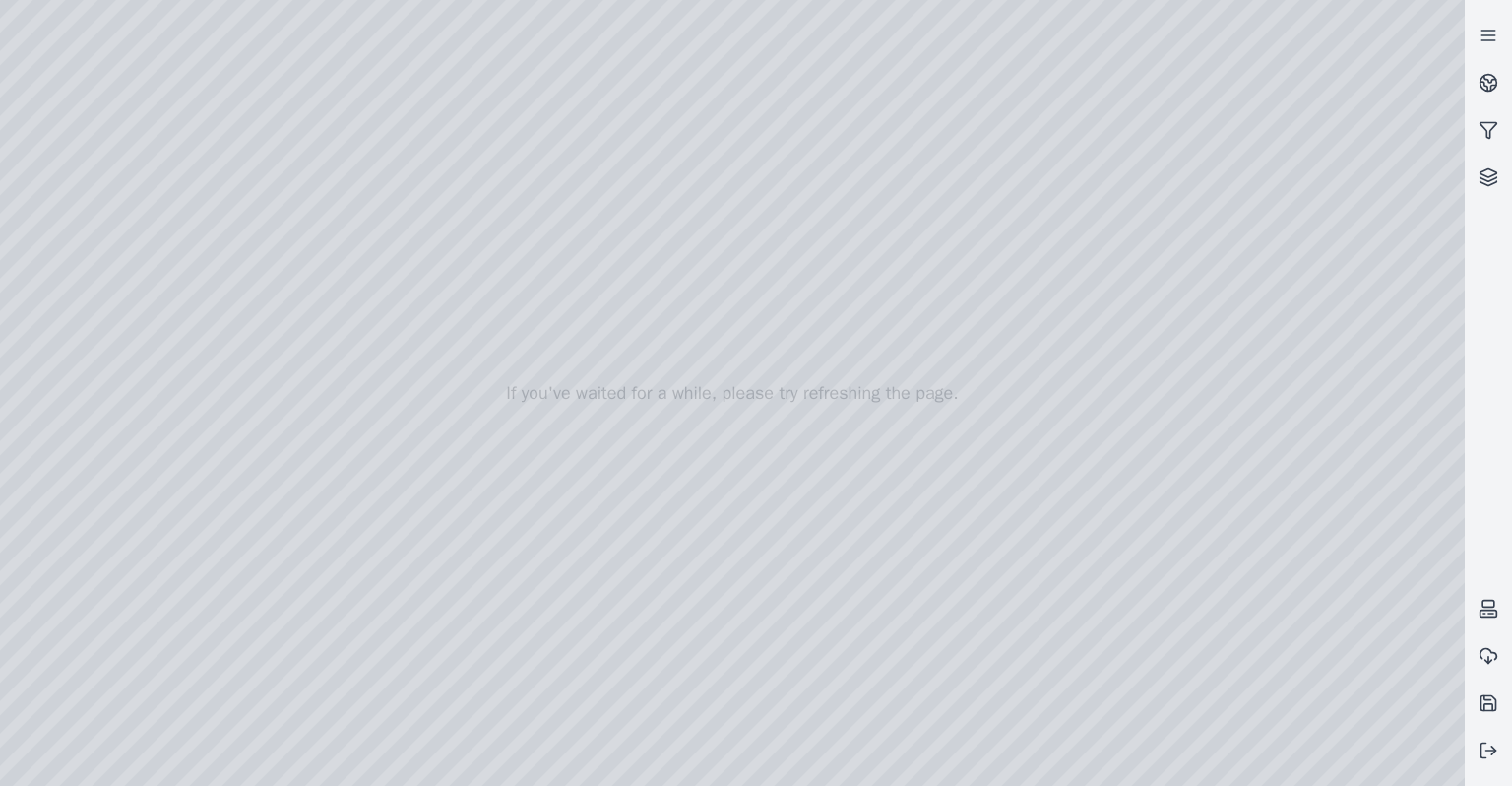 drag, startPoint x: 924, startPoint y: 423, endPoint x: 1054, endPoint y: 506, distance: 154 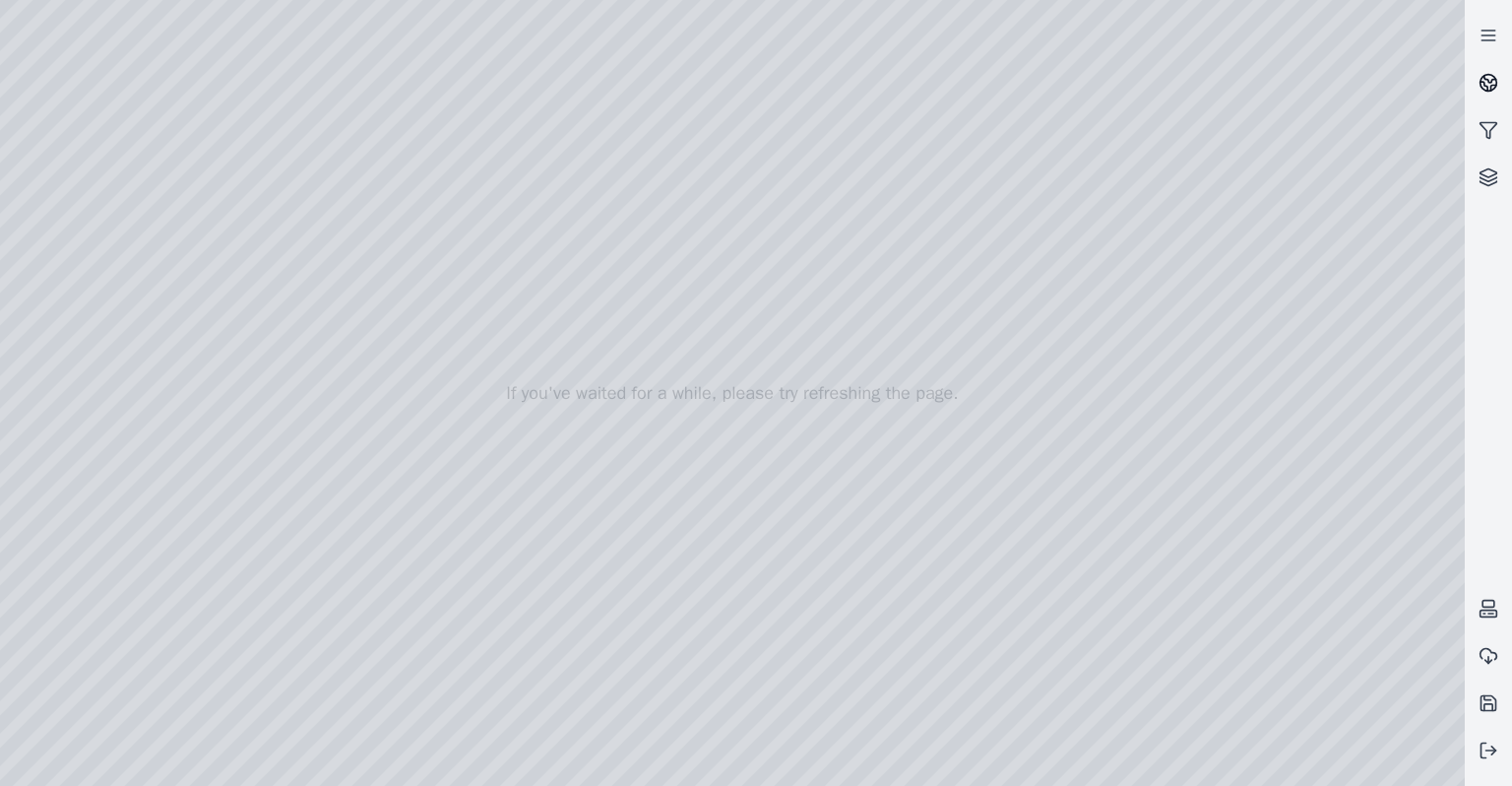click 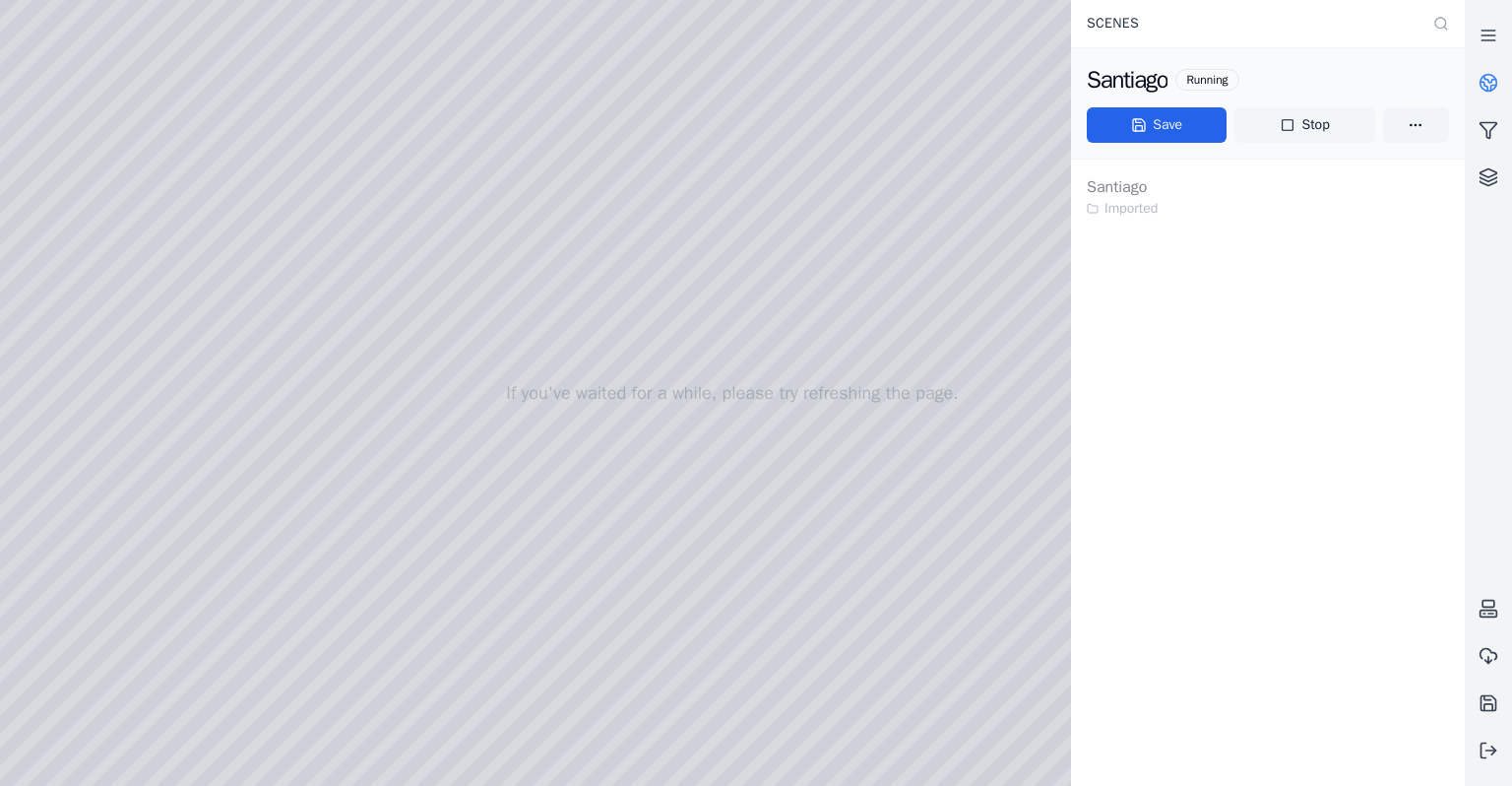 click on "Stop" at bounding box center [1304, 125] 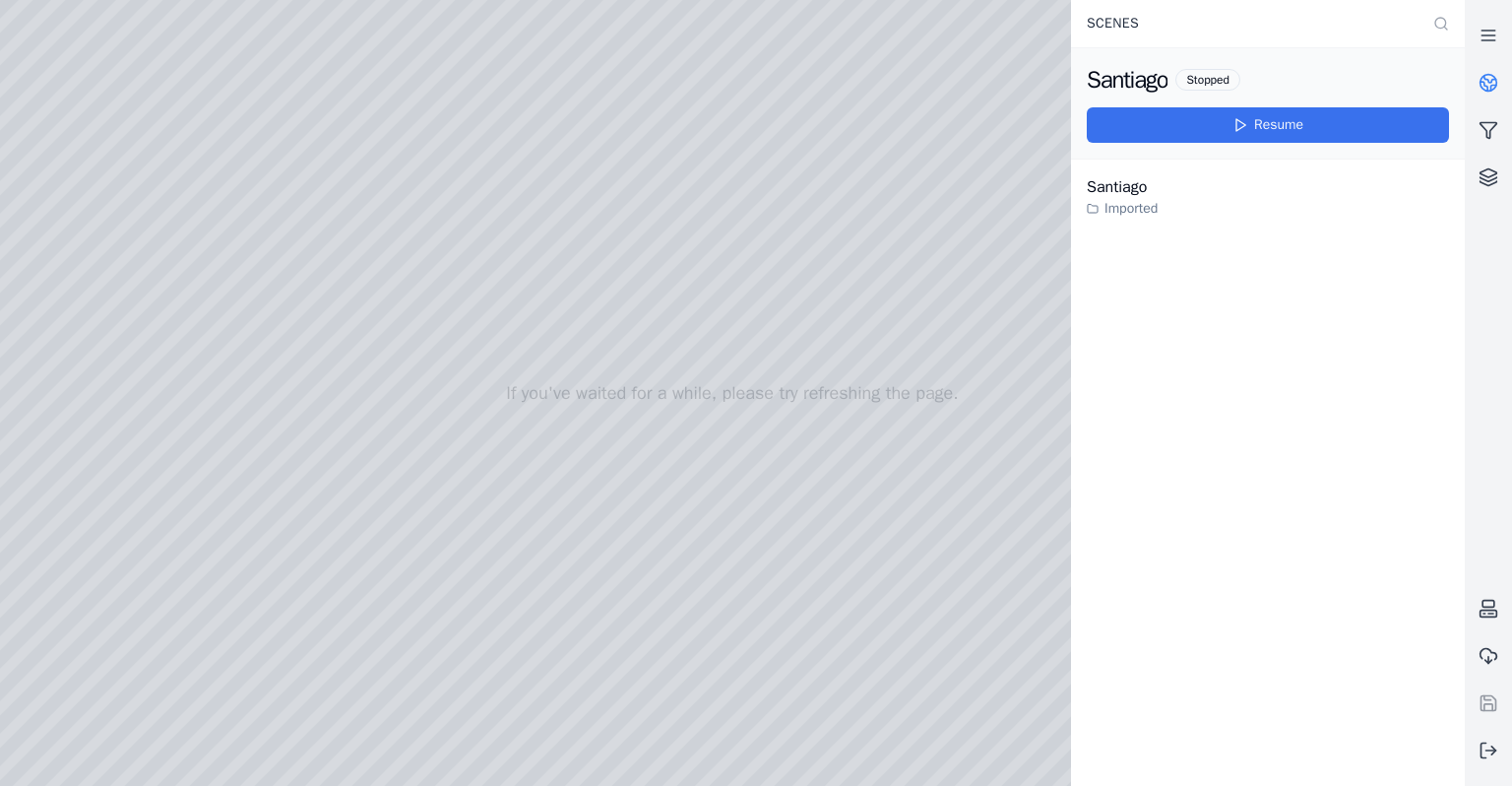 click on "Resume" at bounding box center [1268, 125] 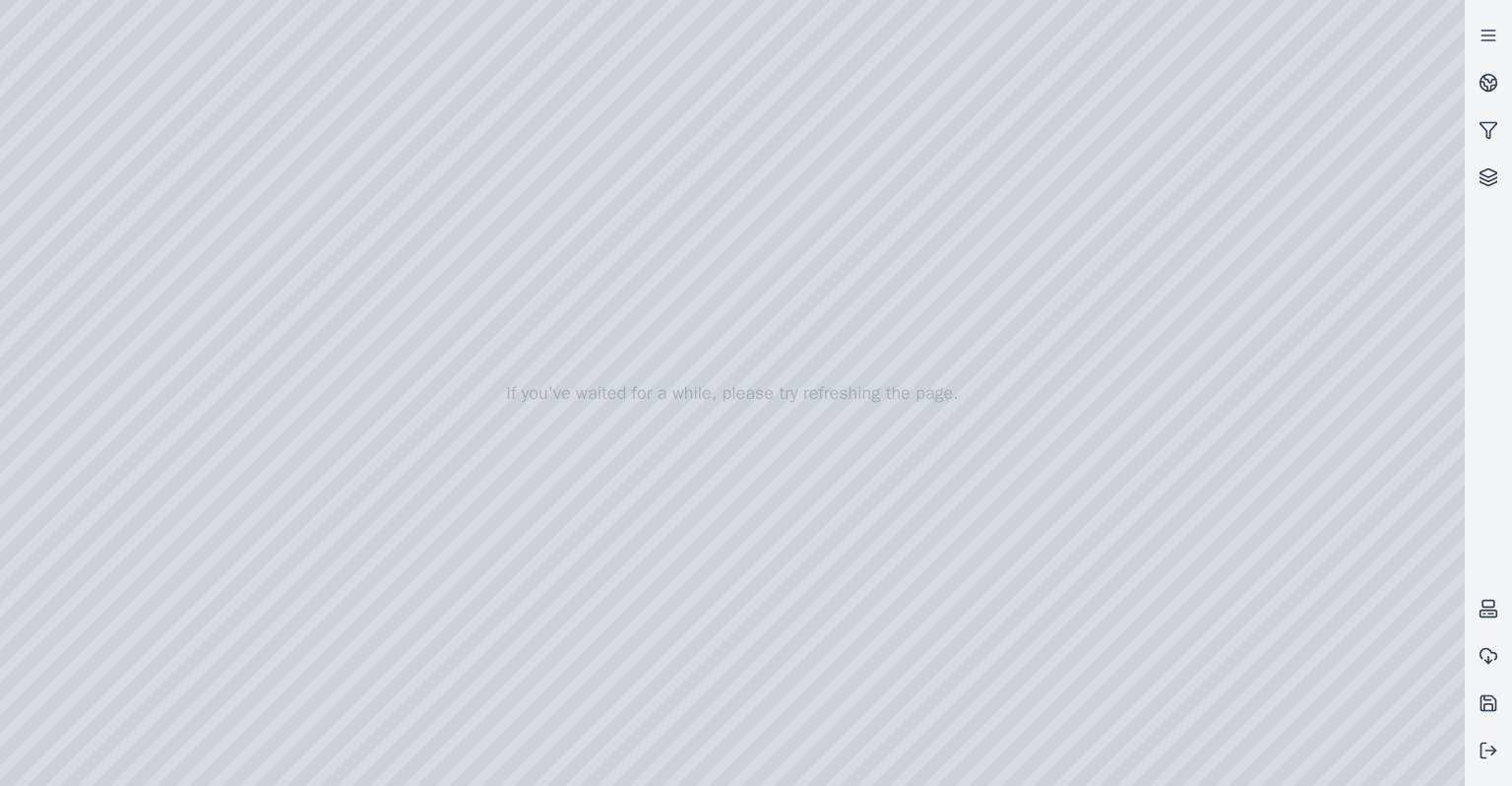 drag, startPoint x: 830, startPoint y: 507, endPoint x: 1012, endPoint y: 440, distance: 193.9407 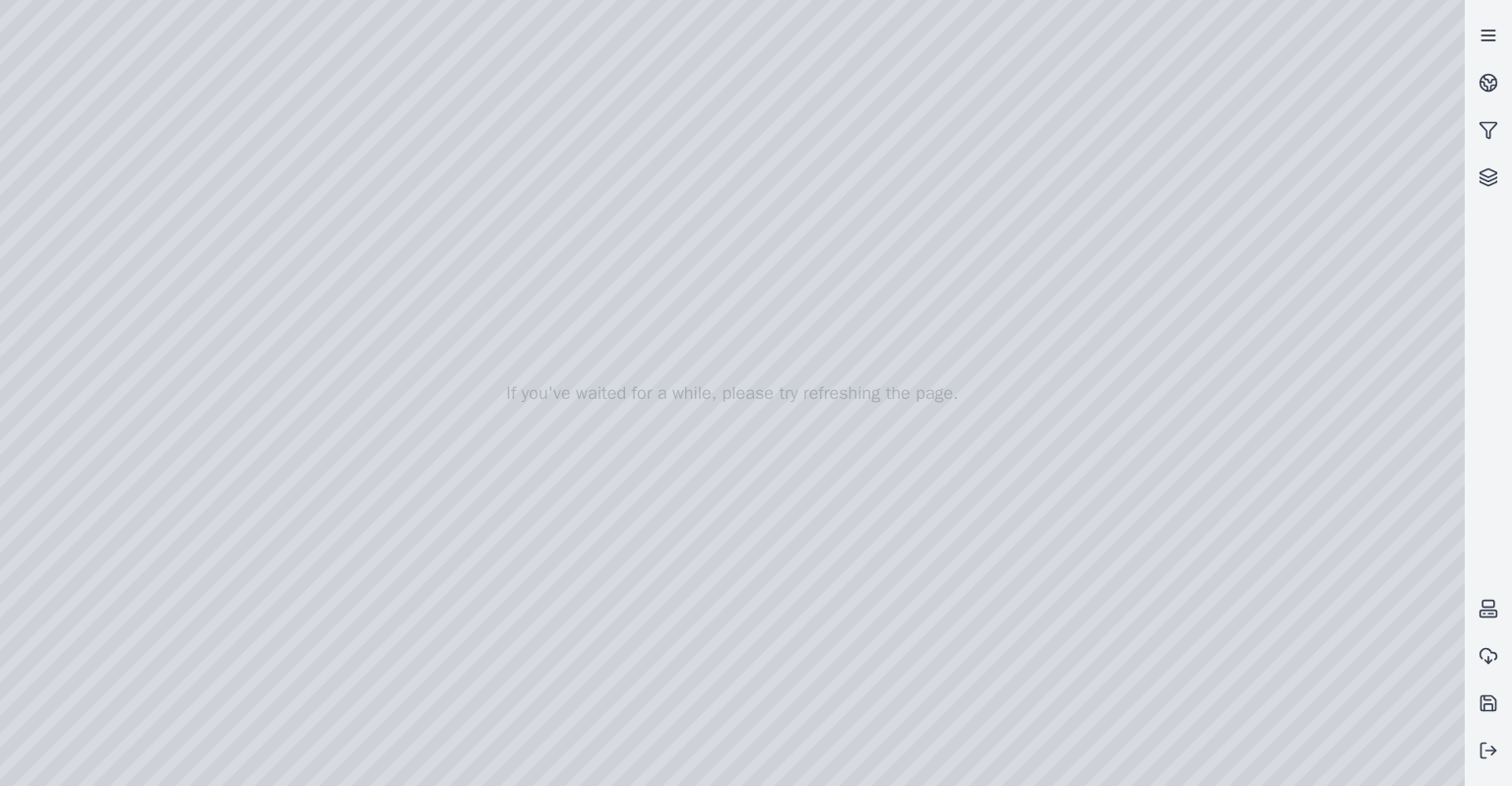 click 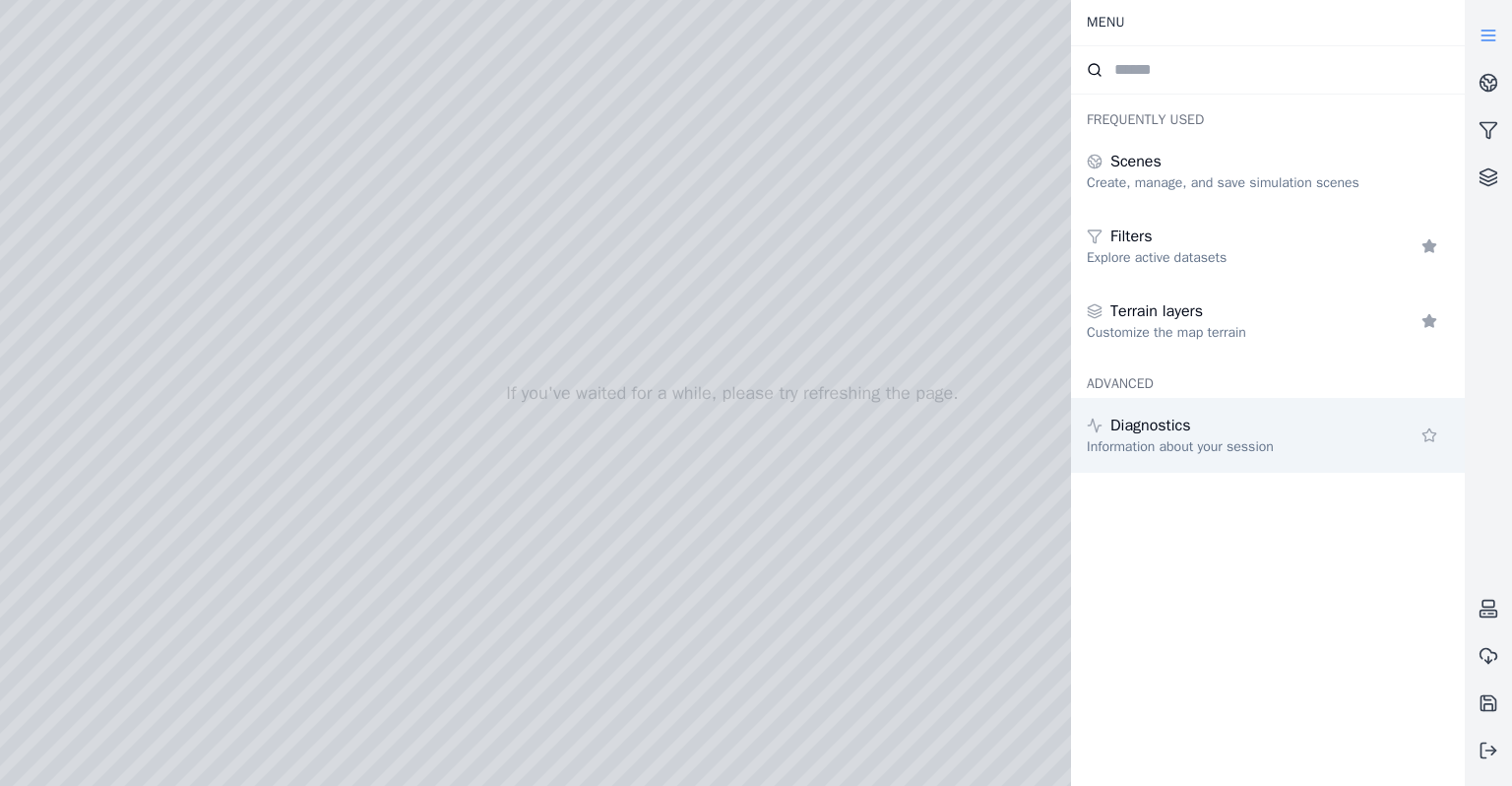 click on "Information about your session" at bounding box center [1228, 447] 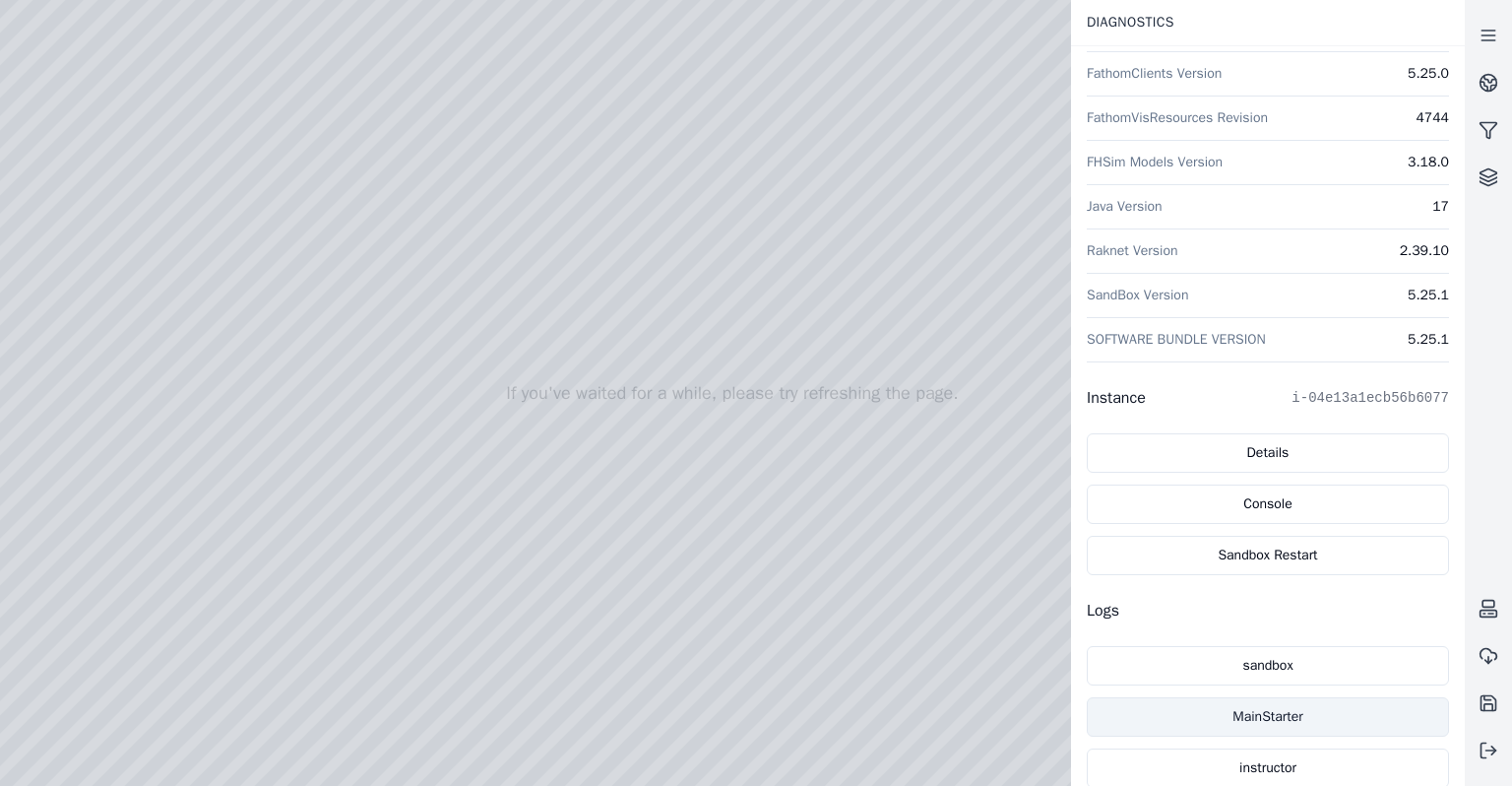 scroll, scrollTop: 255, scrollLeft: 0, axis: vertical 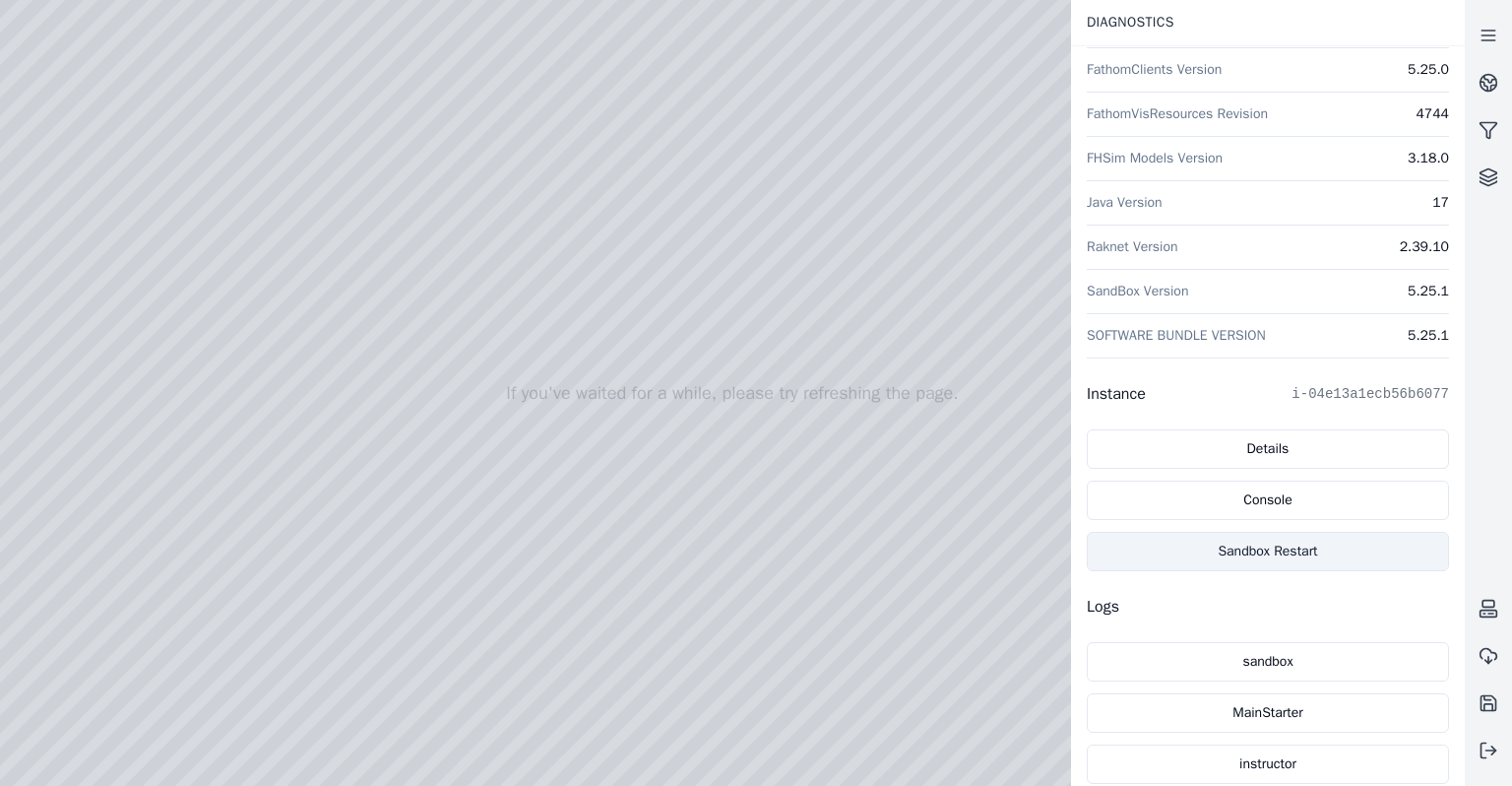 click on "Sandbox Restart" at bounding box center [1268, 552] 